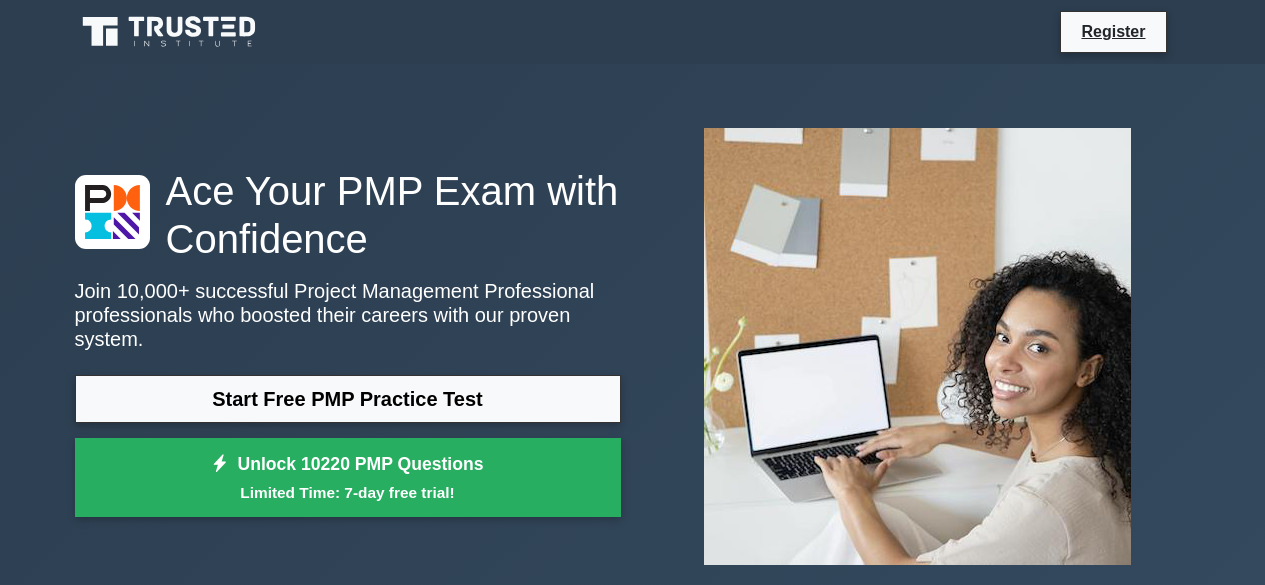 scroll, scrollTop: 0, scrollLeft: 0, axis: both 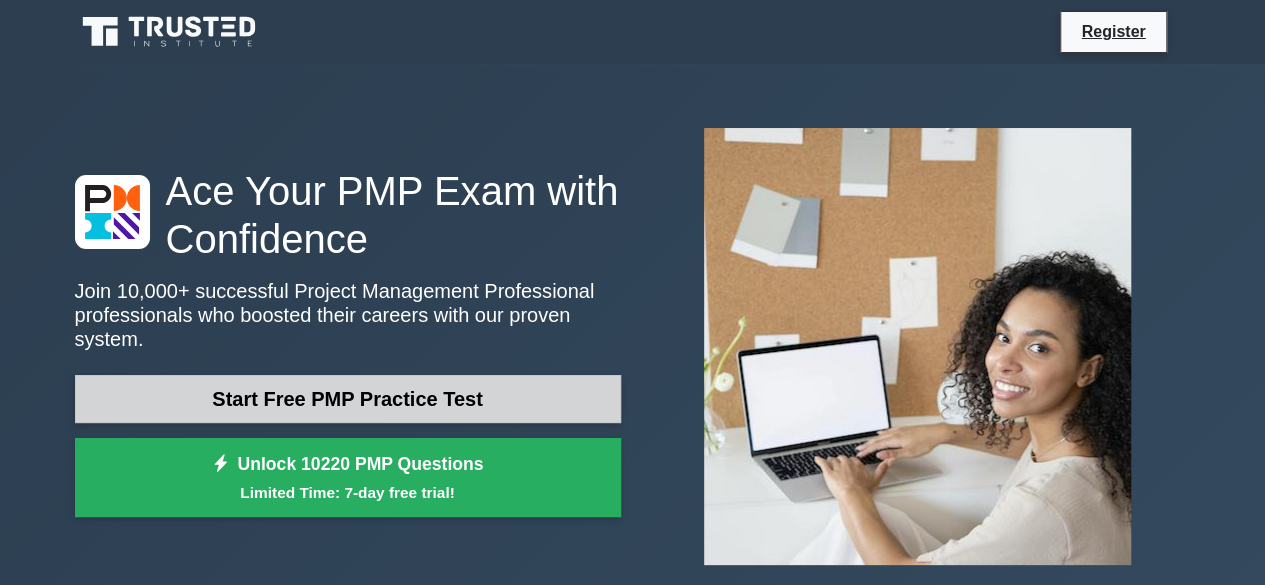 click on "Start Free PMP Practice Test" at bounding box center [348, 399] 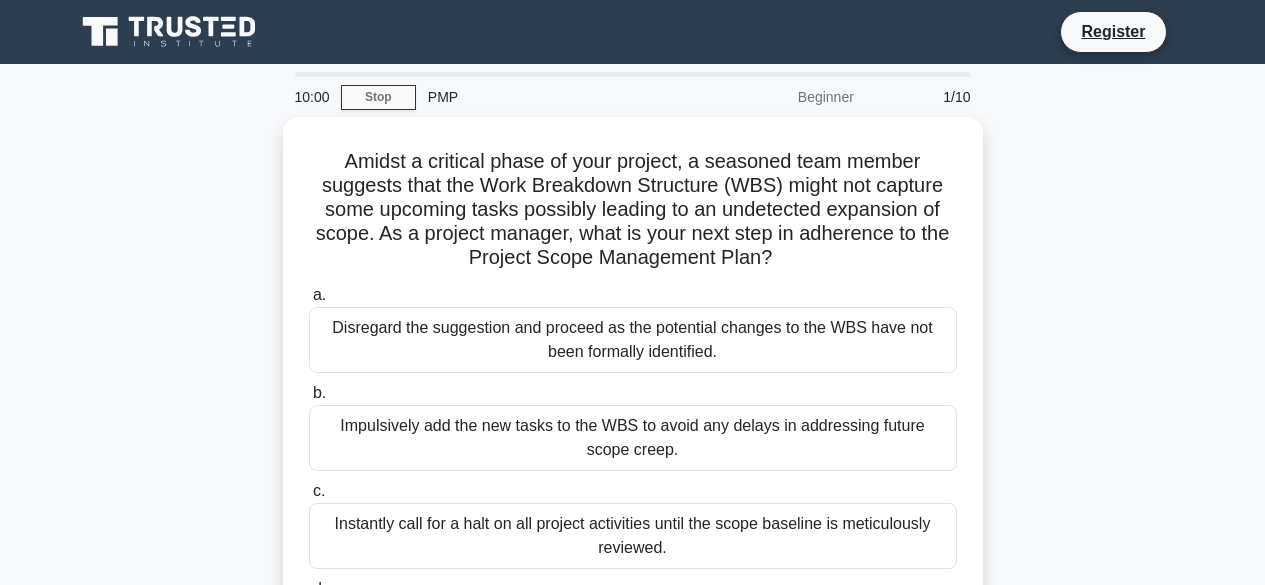 scroll, scrollTop: 0, scrollLeft: 0, axis: both 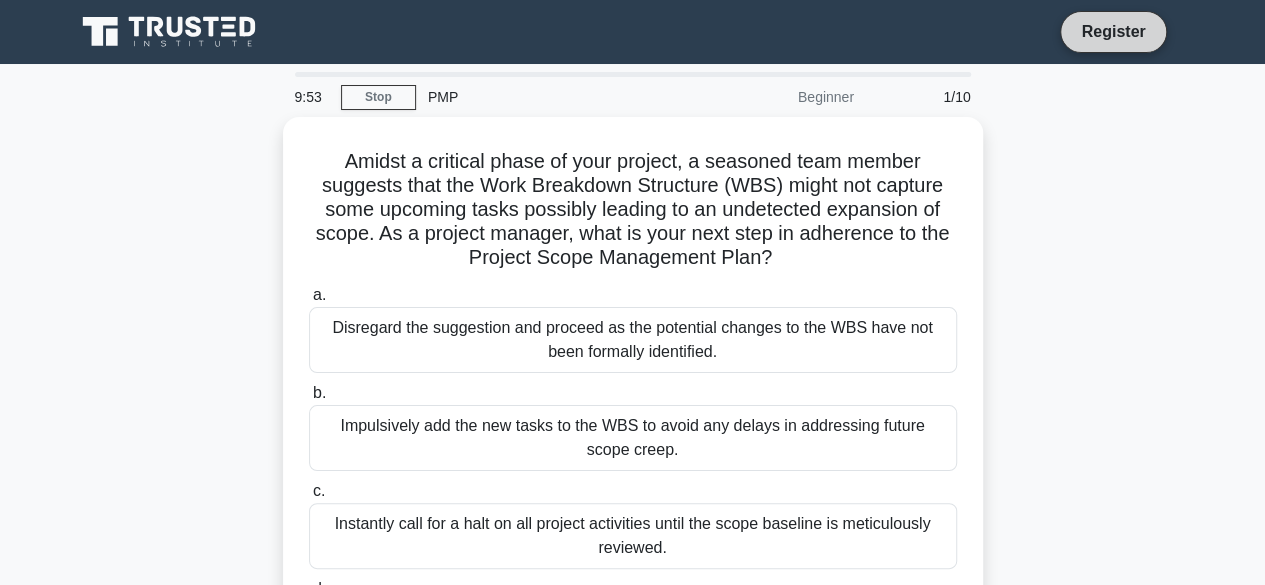 click on "Register" at bounding box center [1113, 31] 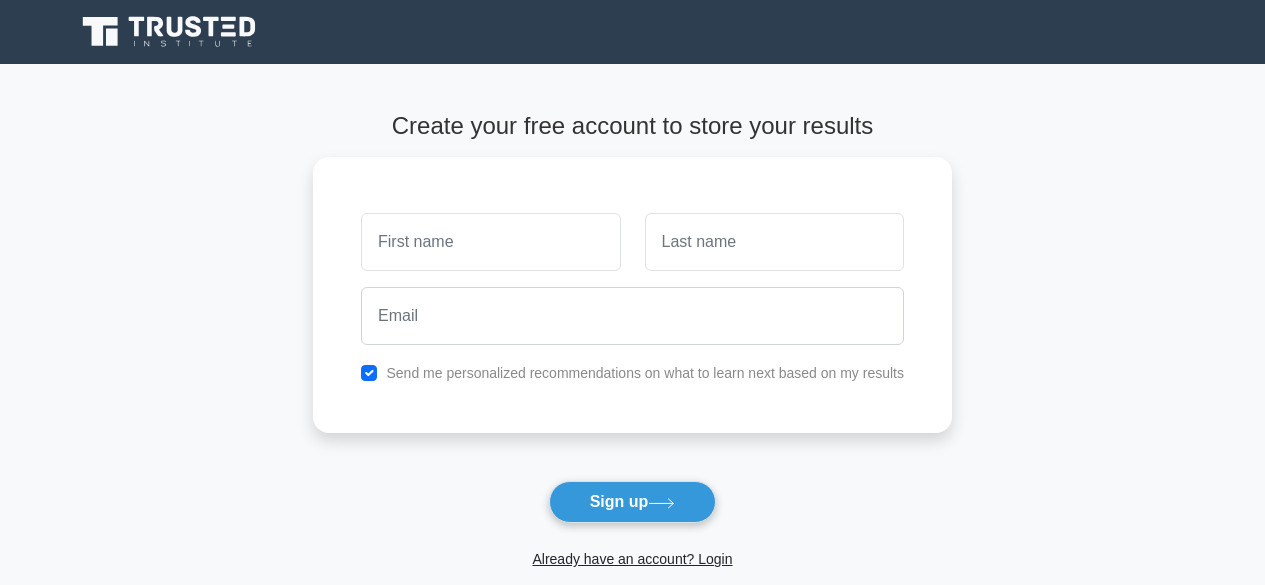 scroll, scrollTop: 0, scrollLeft: 0, axis: both 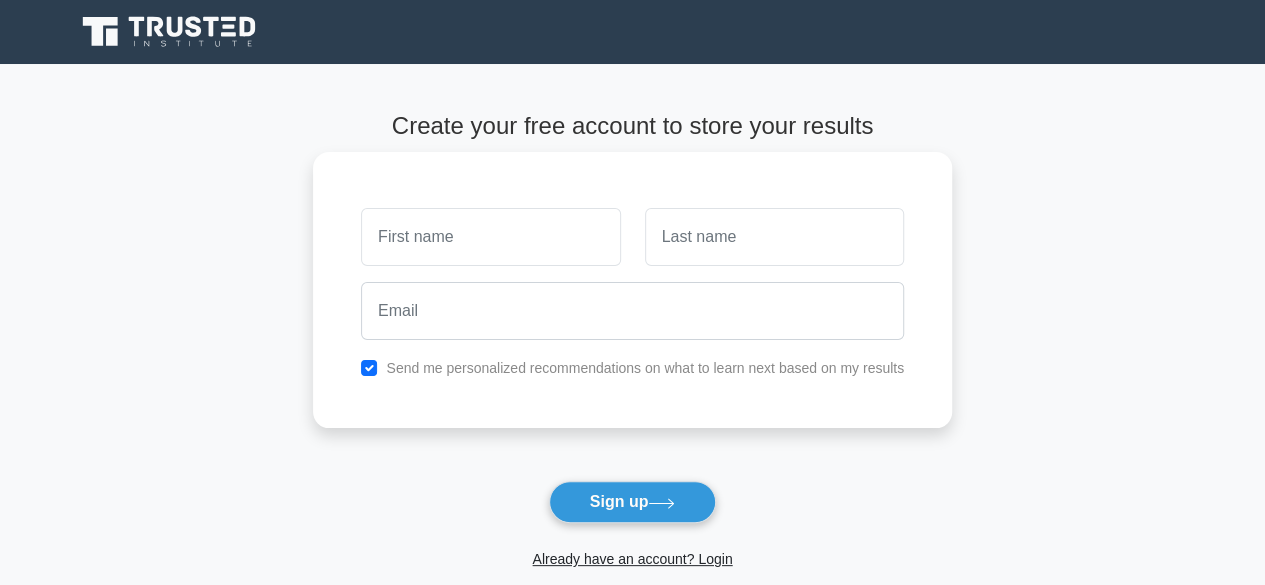 click at bounding box center [490, 237] 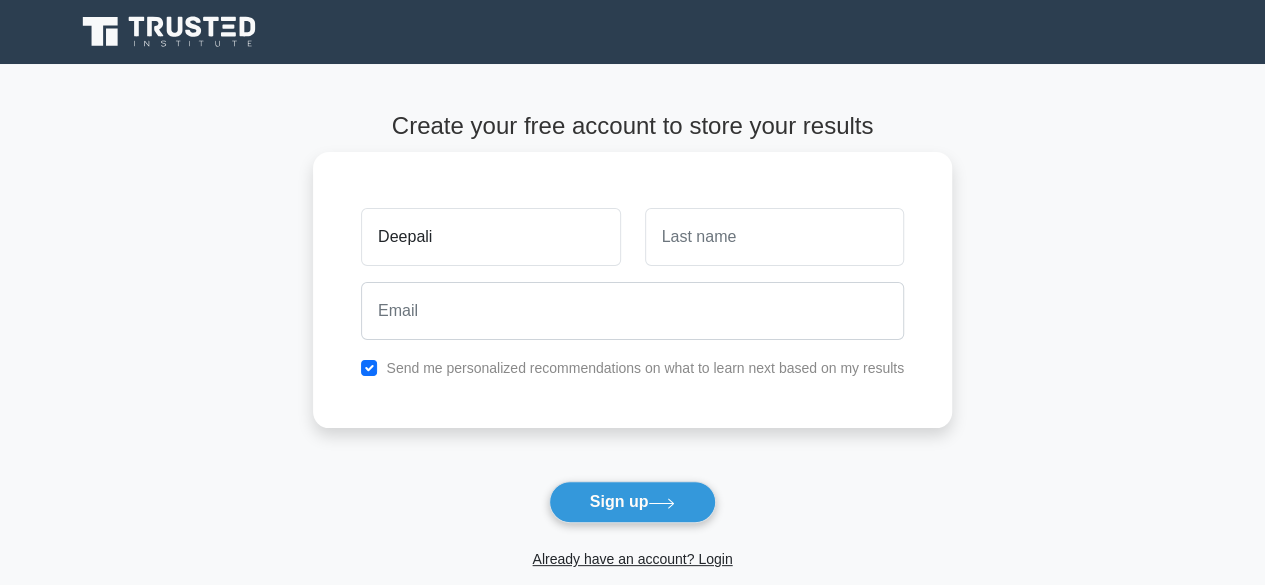 type on "Deepali" 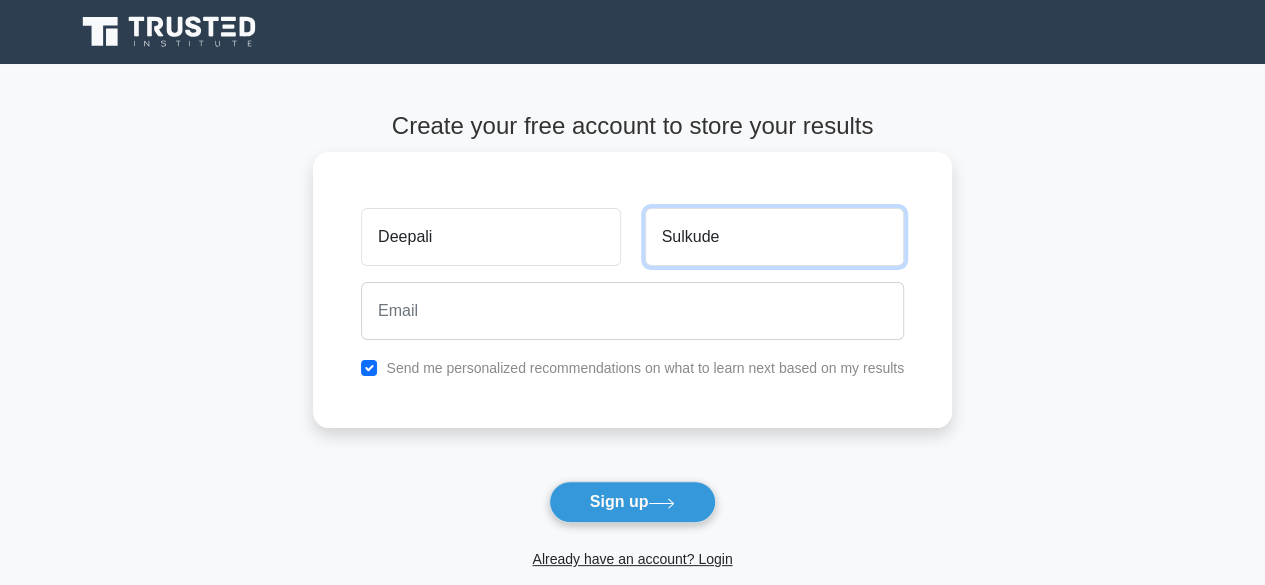 type on "Sulkude" 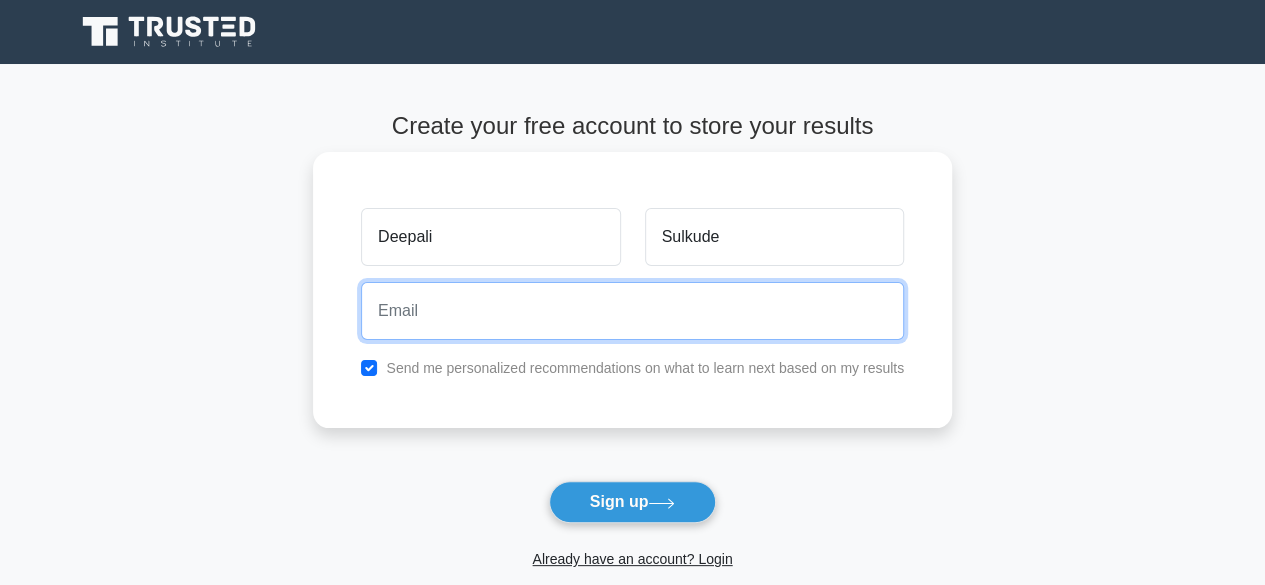 click at bounding box center (632, 311) 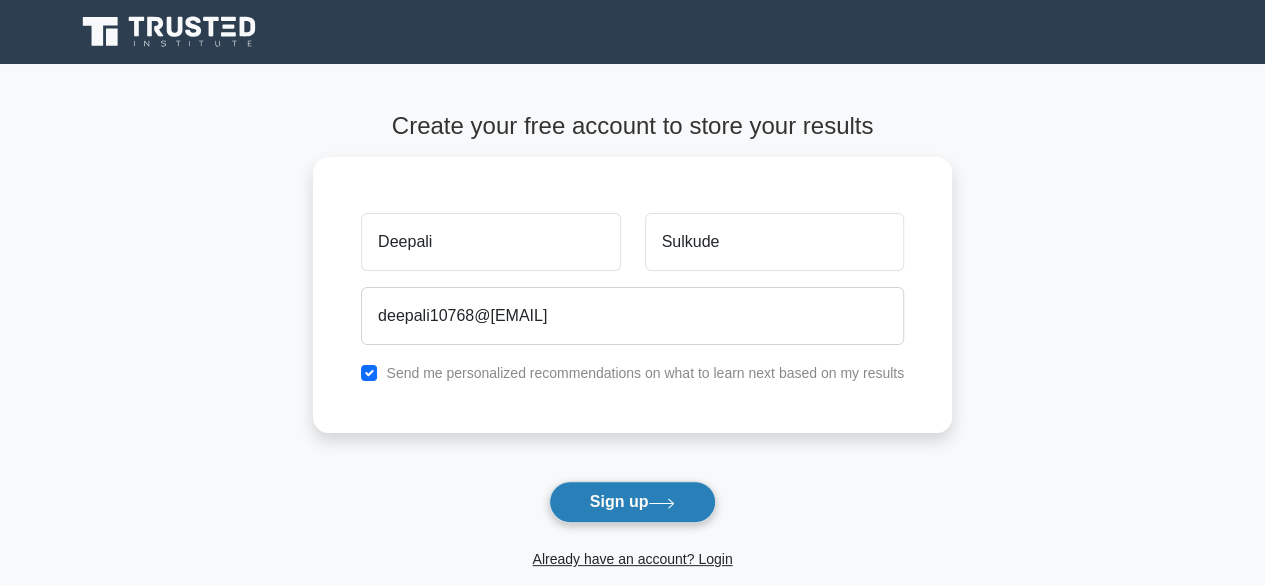 click on "Sign up" at bounding box center [633, 502] 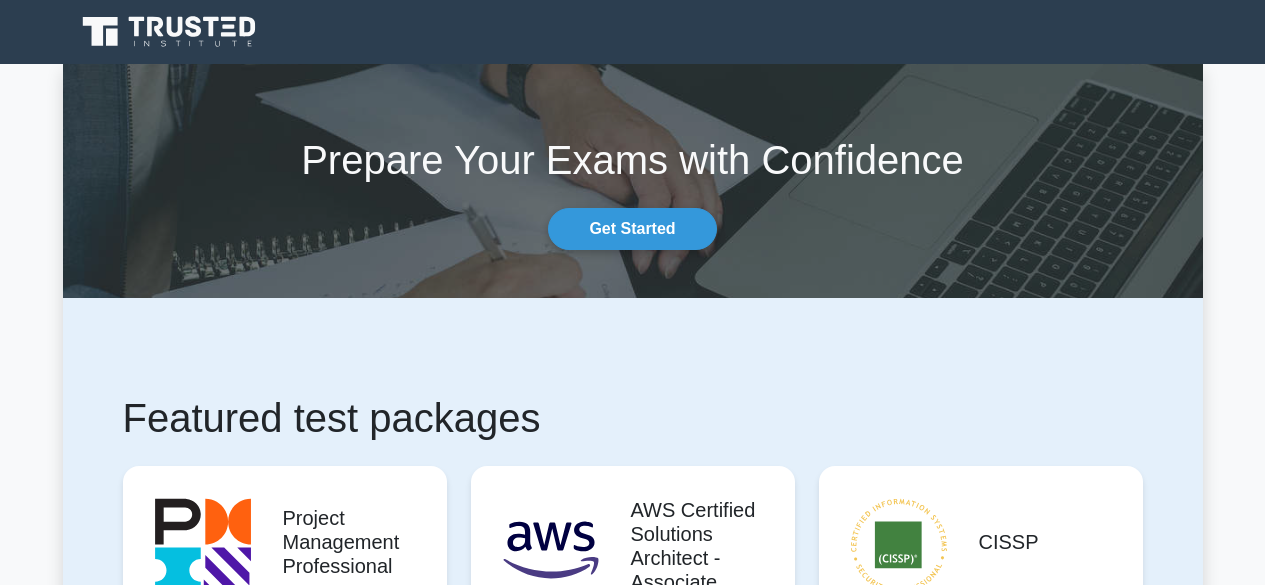 scroll, scrollTop: 0, scrollLeft: 0, axis: both 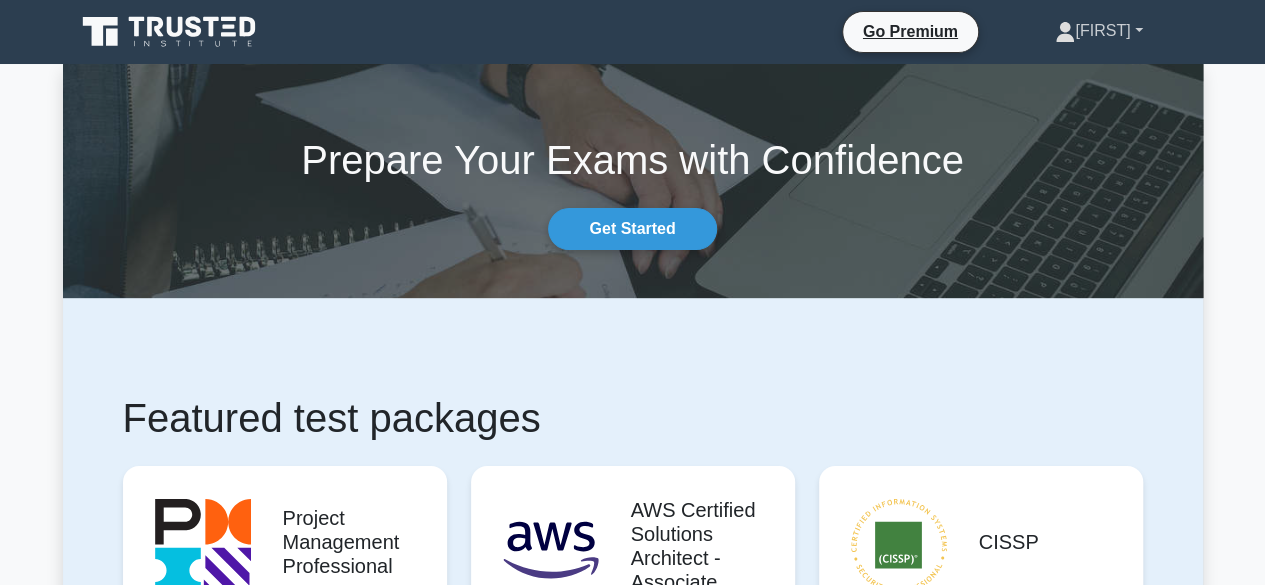 click on "Deepali" at bounding box center [1098, 31] 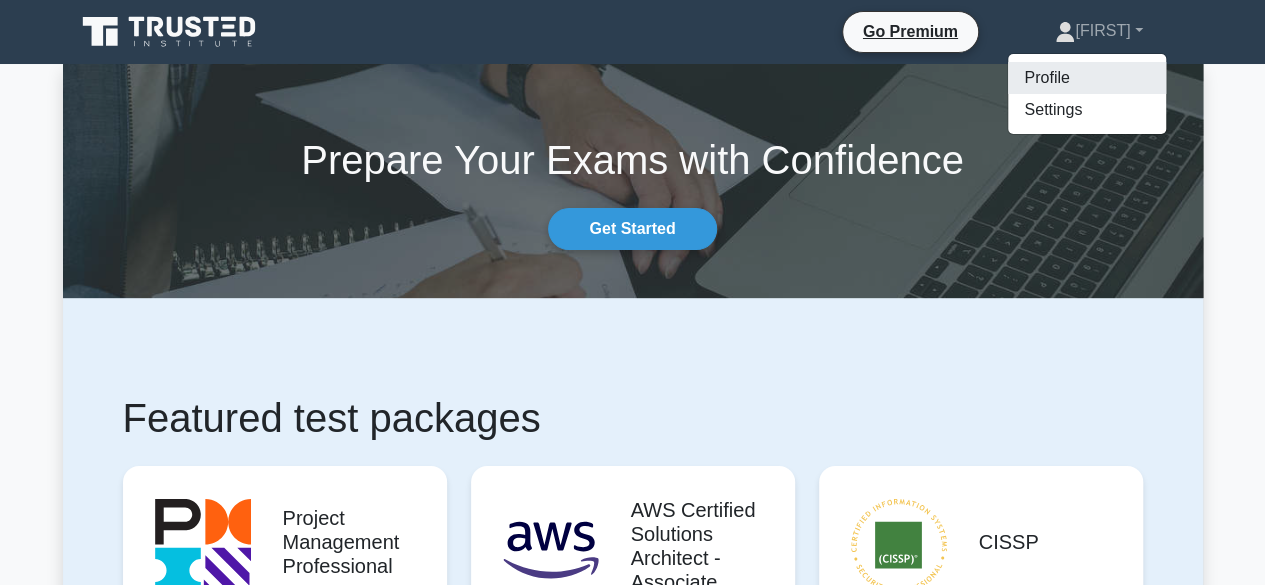 click on "Profile" at bounding box center [1087, 78] 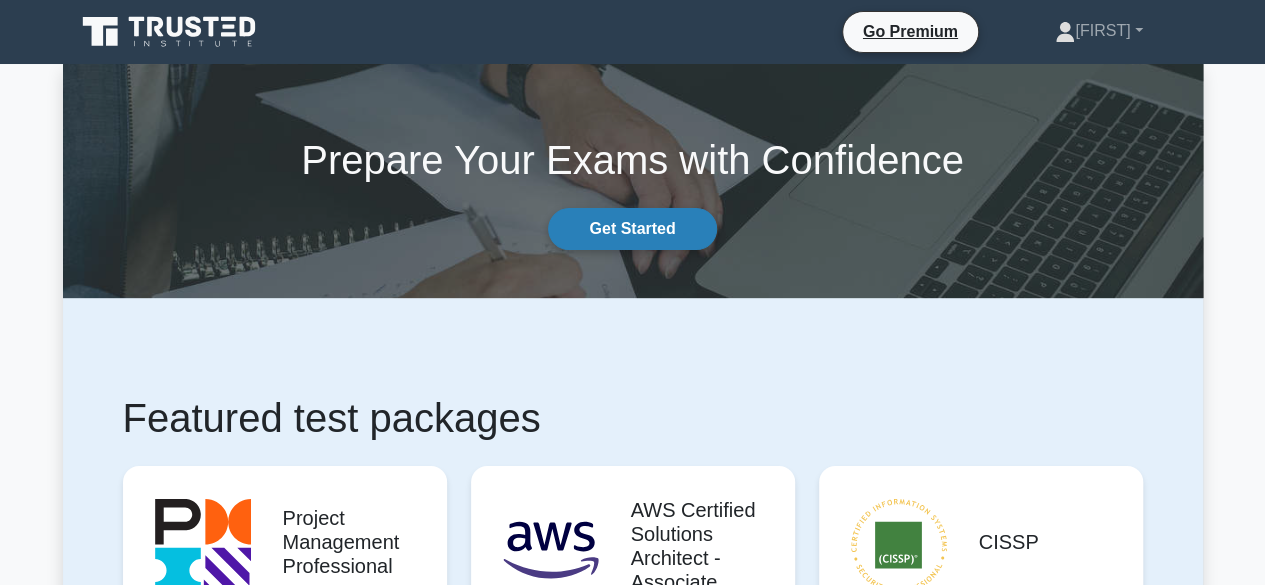 click on "Get Started" at bounding box center [632, 229] 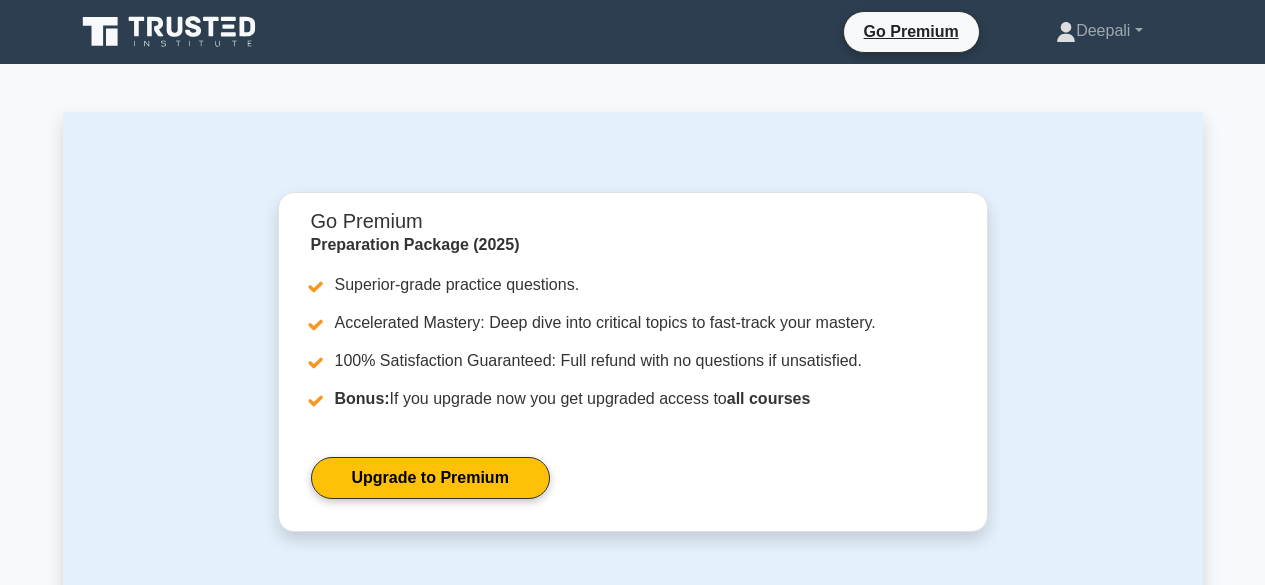 scroll, scrollTop: 0, scrollLeft: 0, axis: both 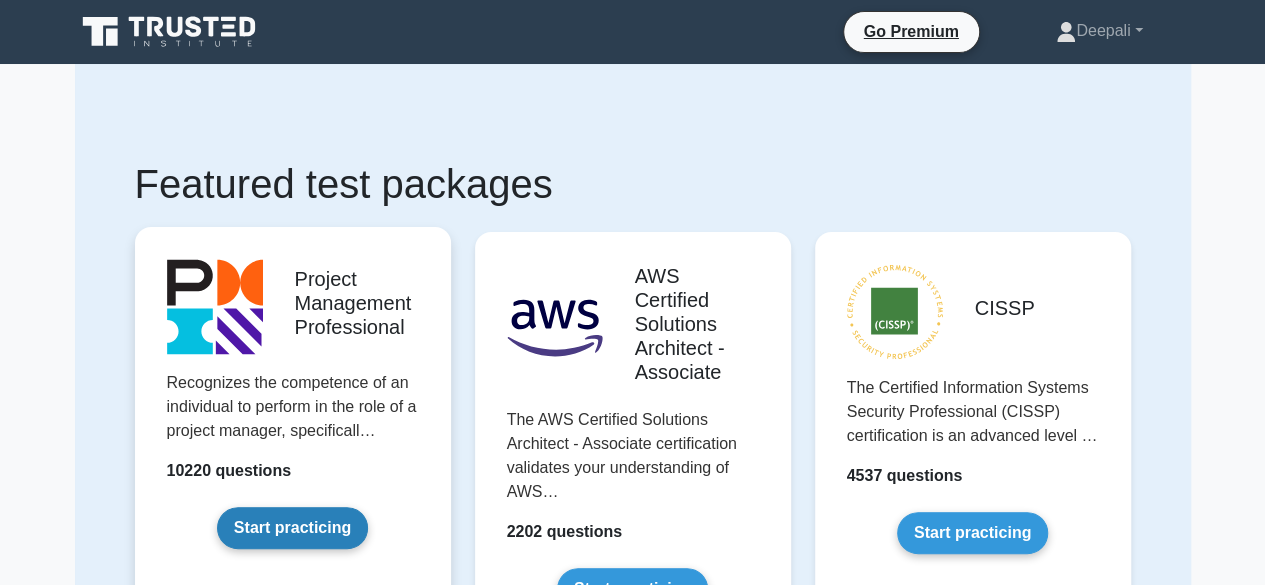 click on "Start practicing" at bounding box center [292, 528] 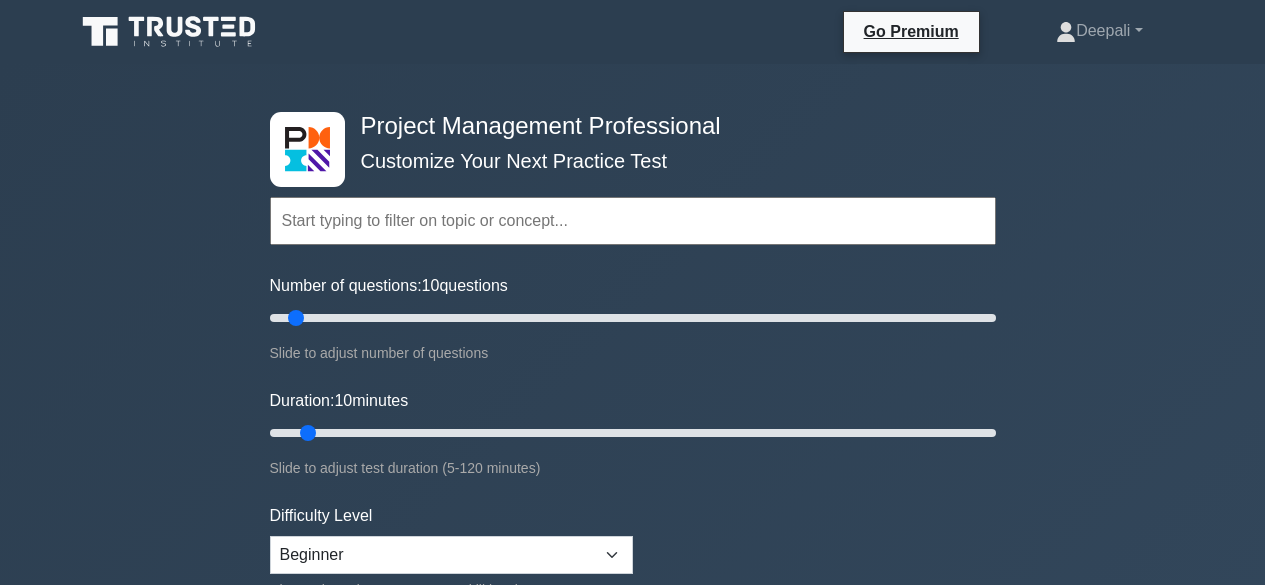 scroll, scrollTop: 0, scrollLeft: 0, axis: both 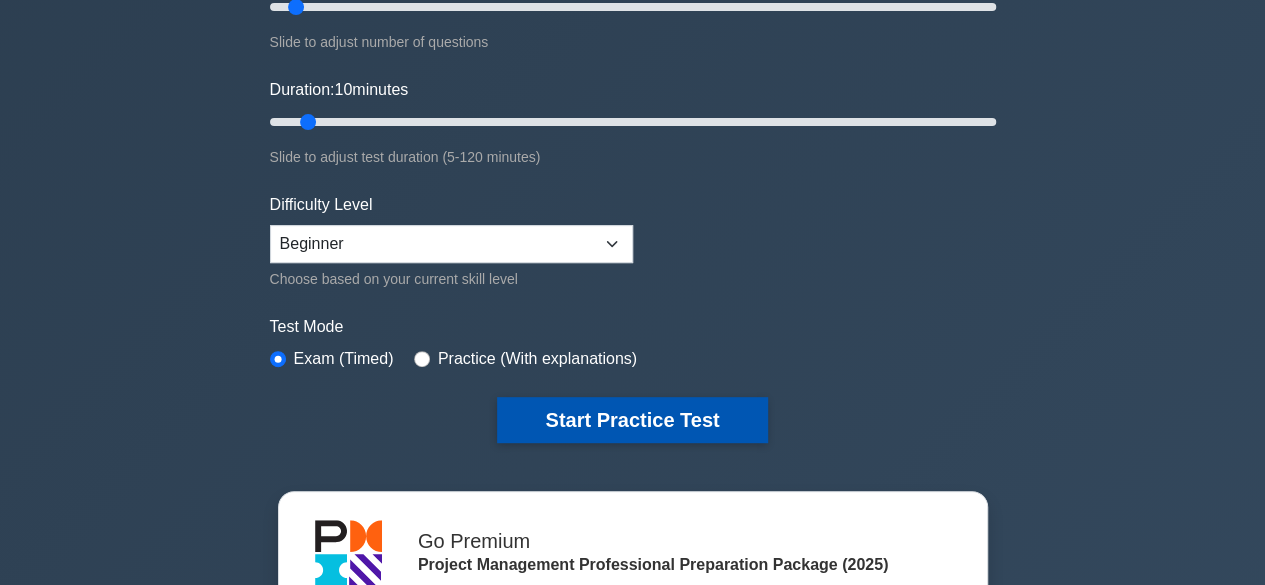 click on "Start Practice Test" at bounding box center [632, 420] 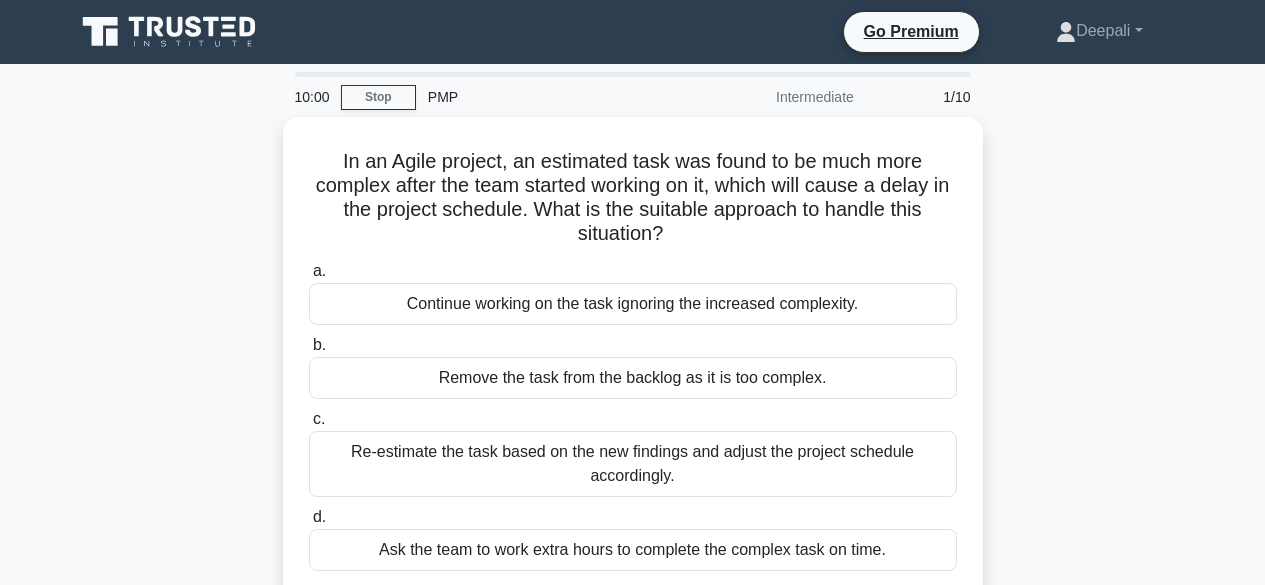 scroll, scrollTop: 0, scrollLeft: 0, axis: both 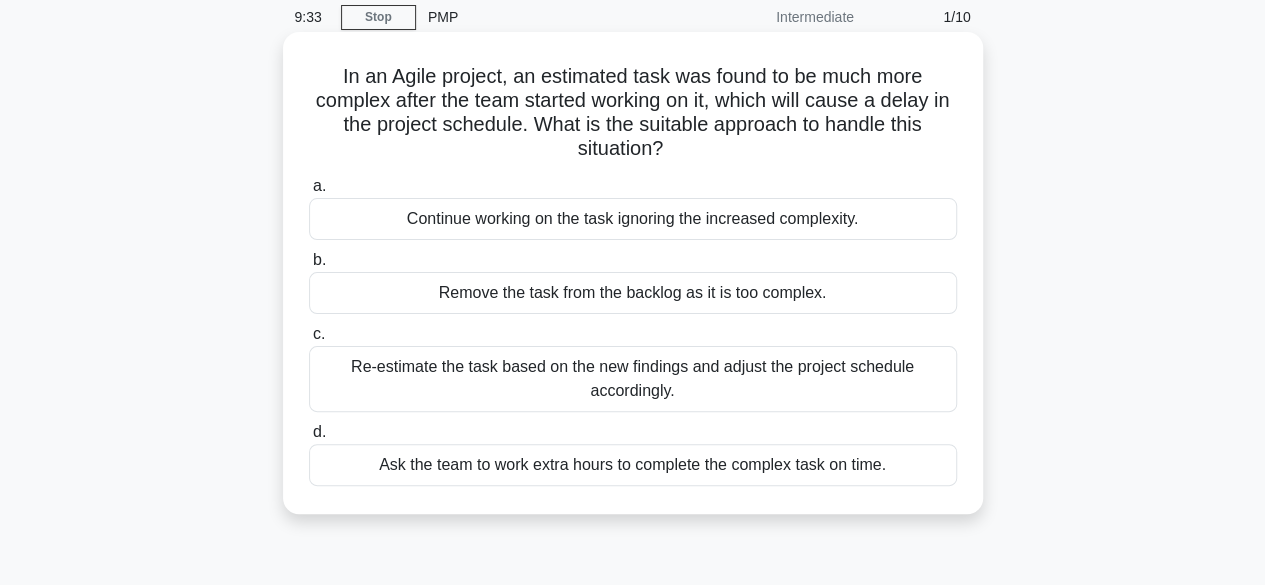 click on "Re-estimate the task based on the new findings and adjust the project schedule accordingly." at bounding box center (633, 379) 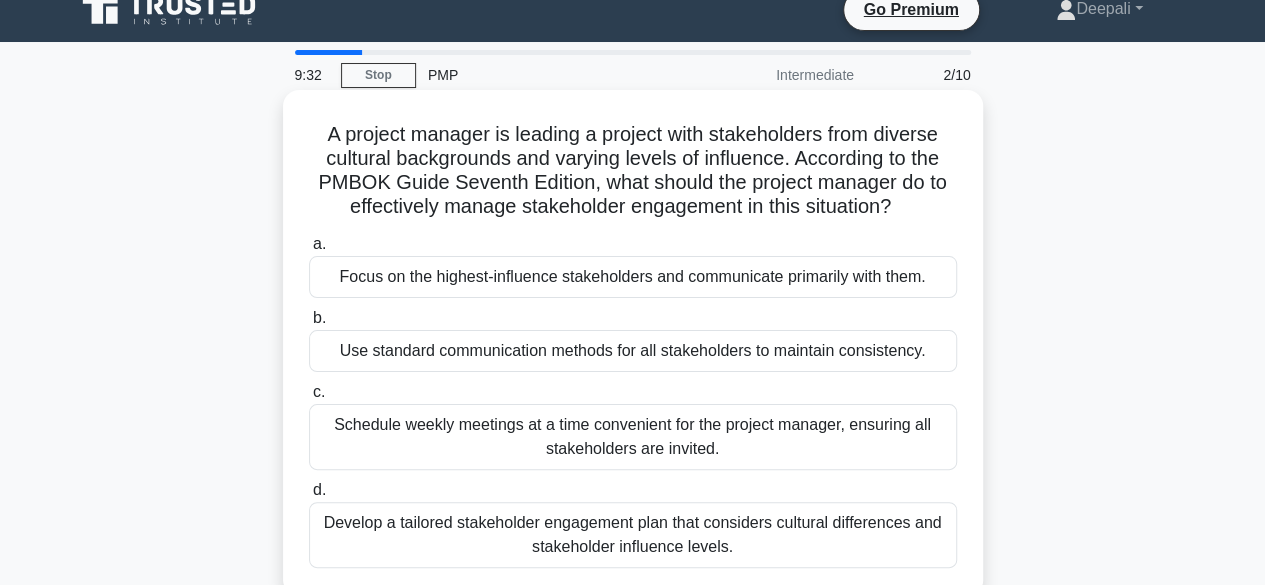 scroll, scrollTop: 0, scrollLeft: 0, axis: both 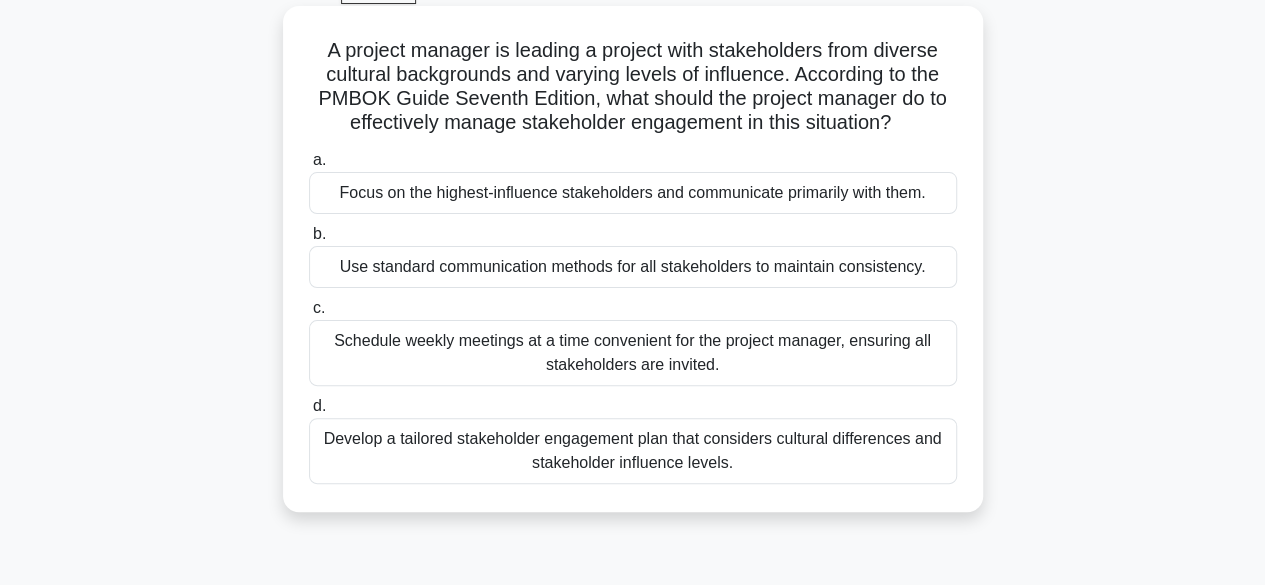 click on "Develop a tailored stakeholder engagement plan that considers cultural differences and stakeholder influence levels." at bounding box center [633, 451] 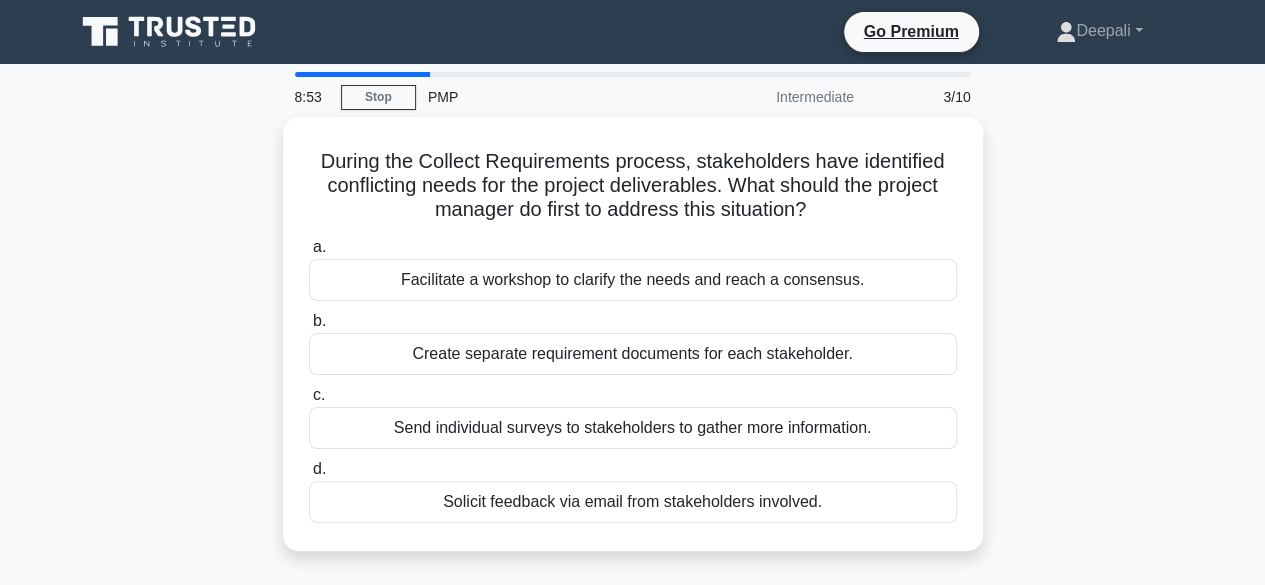 scroll, scrollTop: 0, scrollLeft: 0, axis: both 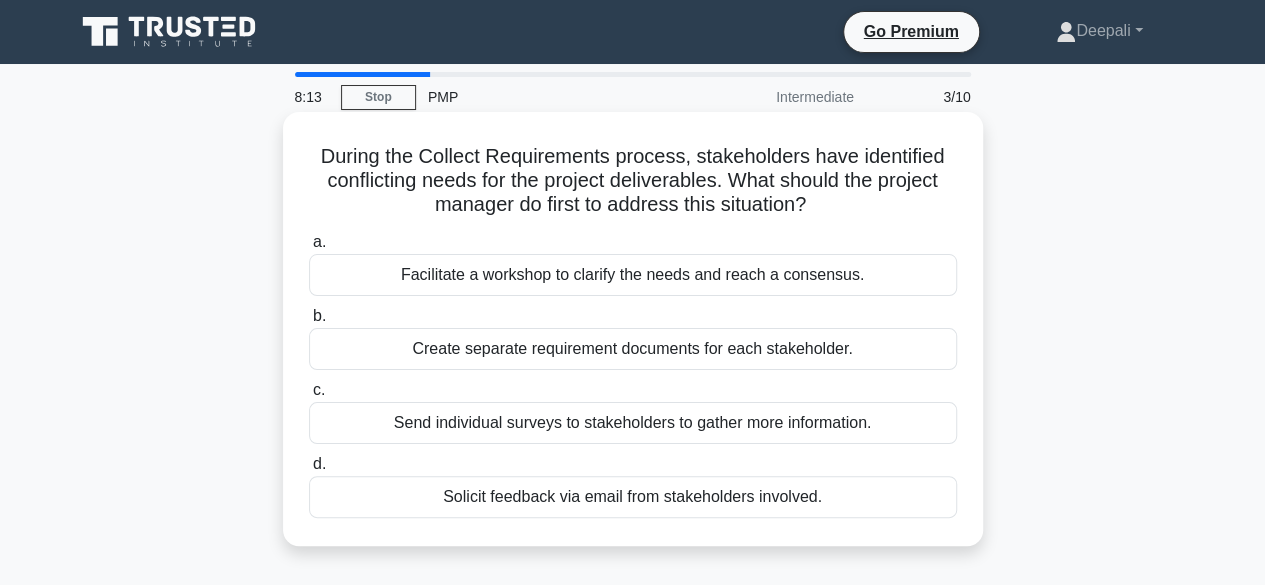 click on "Send individual surveys to stakeholders to gather more information." at bounding box center (633, 423) 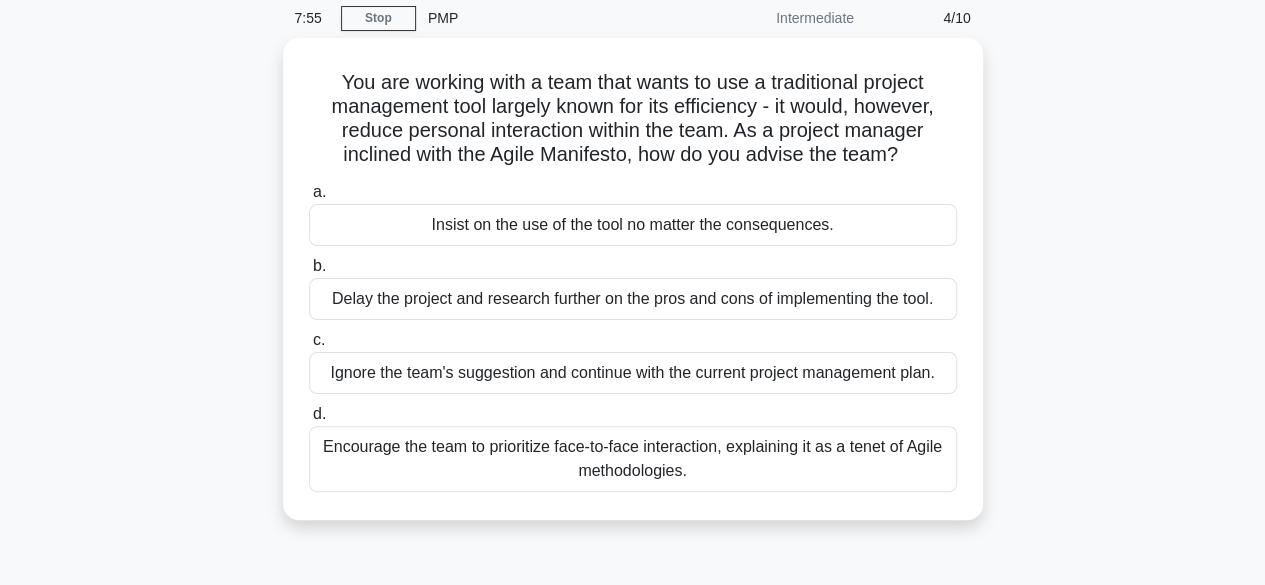 scroll, scrollTop: 83, scrollLeft: 0, axis: vertical 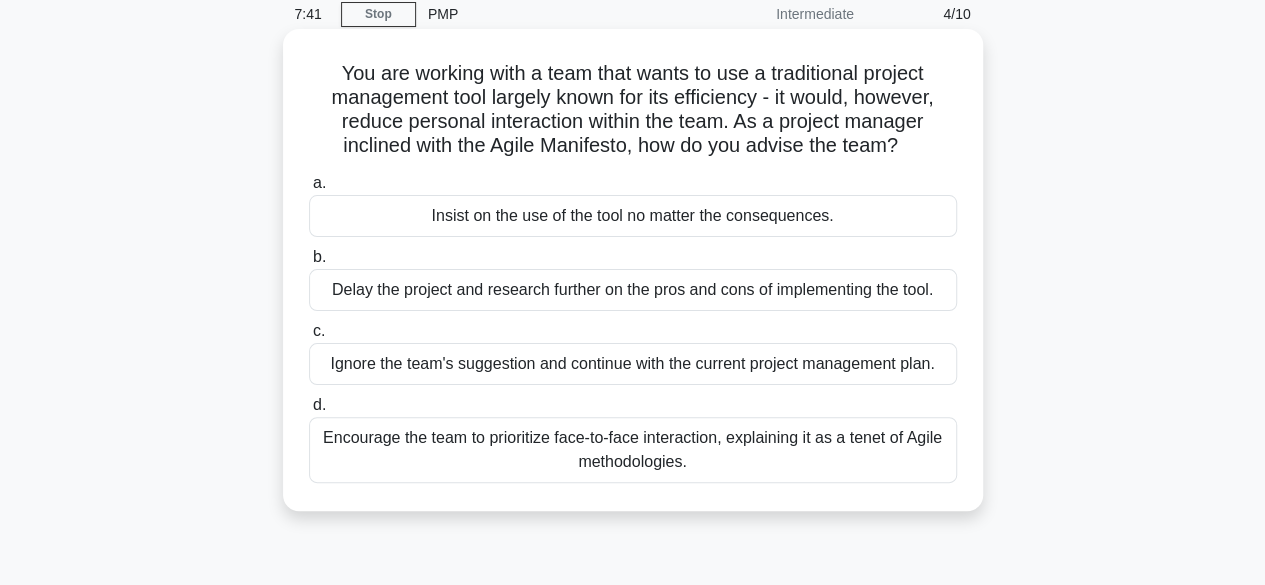 click on "Encourage the team to prioritize face-to-face interaction, explaining it as a tenet of Agile methodologies." at bounding box center [633, 450] 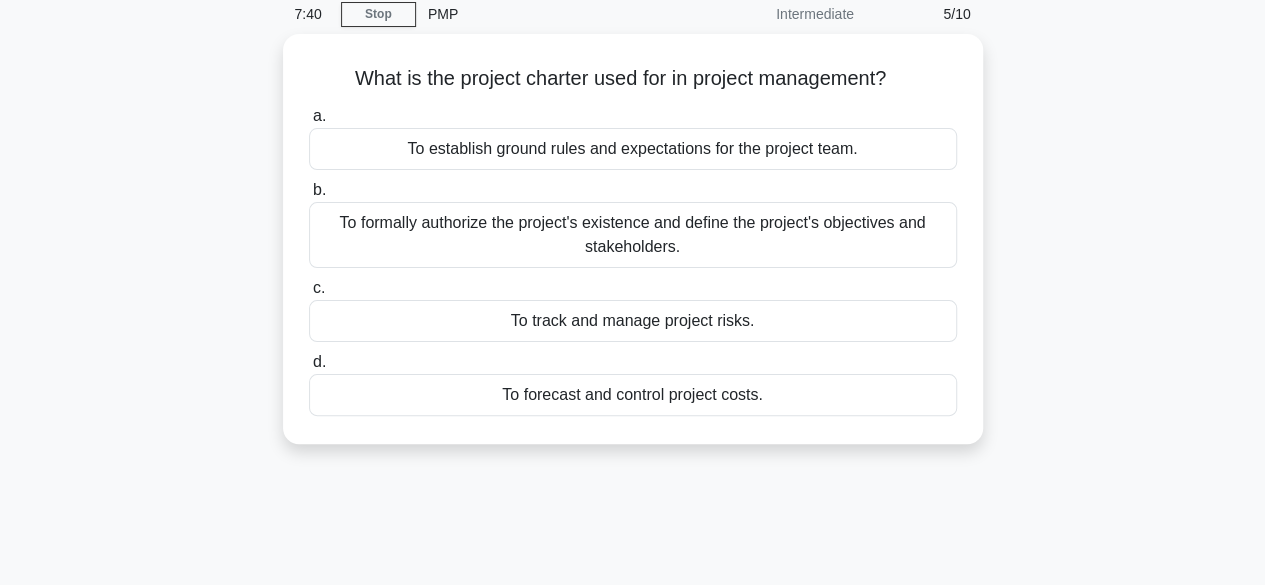 scroll, scrollTop: 0, scrollLeft: 0, axis: both 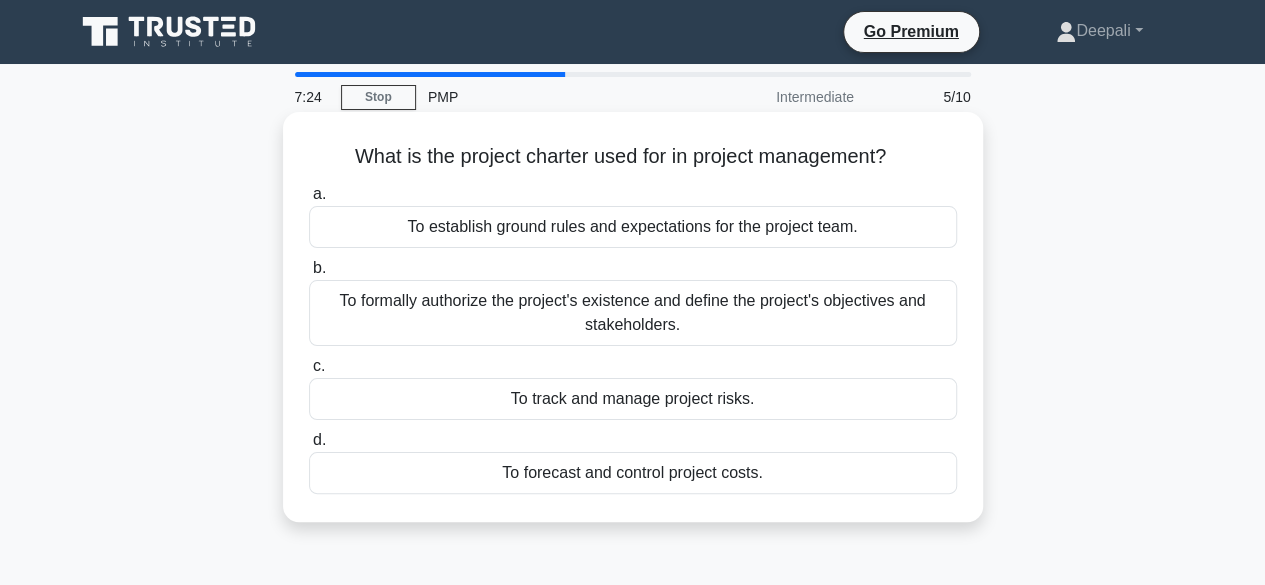 click on "To formally authorize the project's existence and define the project's objectives and stakeholders." at bounding box center (633, 313) 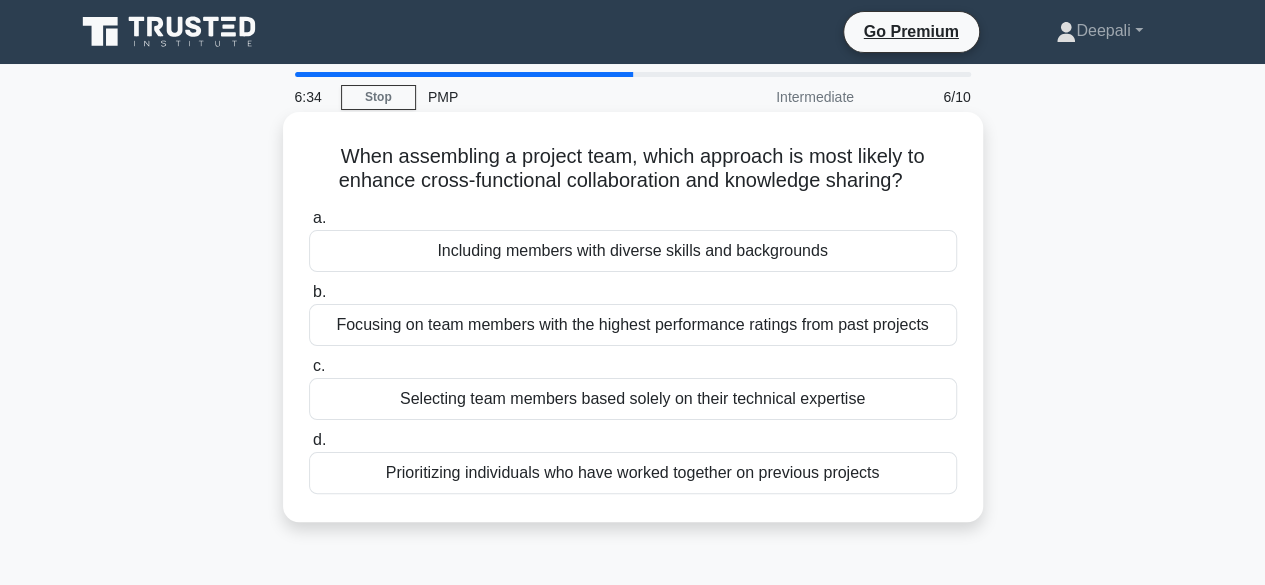 click on "Including members with diverse skills and backgrounds" at bounding box center [633, 251] 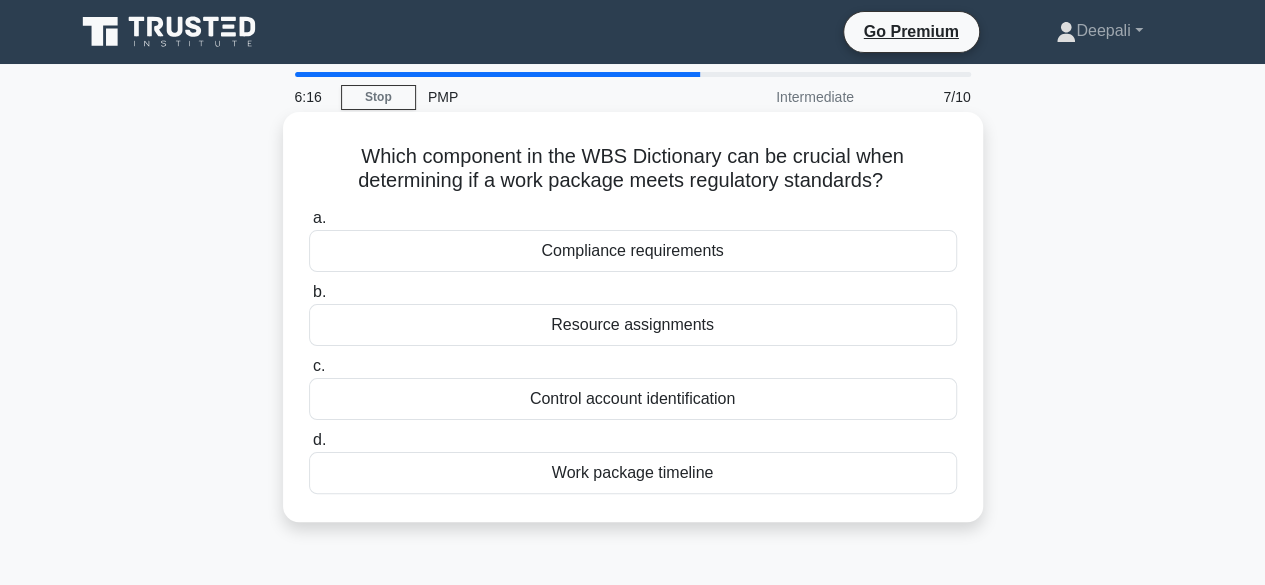 click on "Compliance requirements" at bounding box center (633, 251) 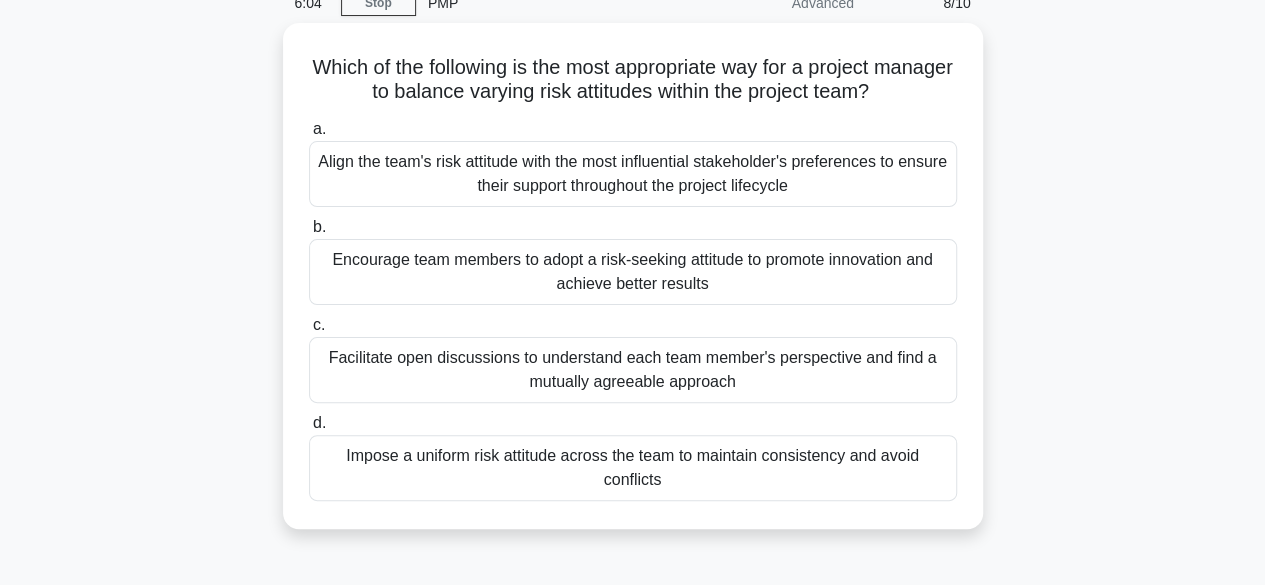 scroll, scrollTop: 95, scrollLeft: 0, axis: vertical 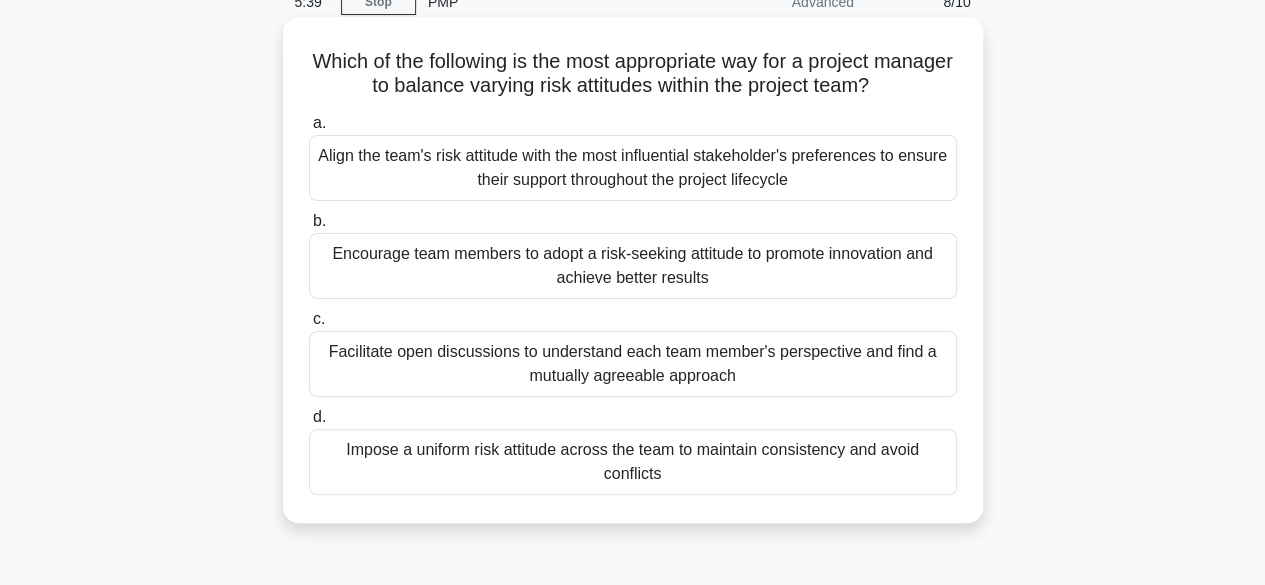 click on "Encourage team members to adopt a risk-seeking attitude to promote innovation and achieve better results" at bounding box center [633, 266] 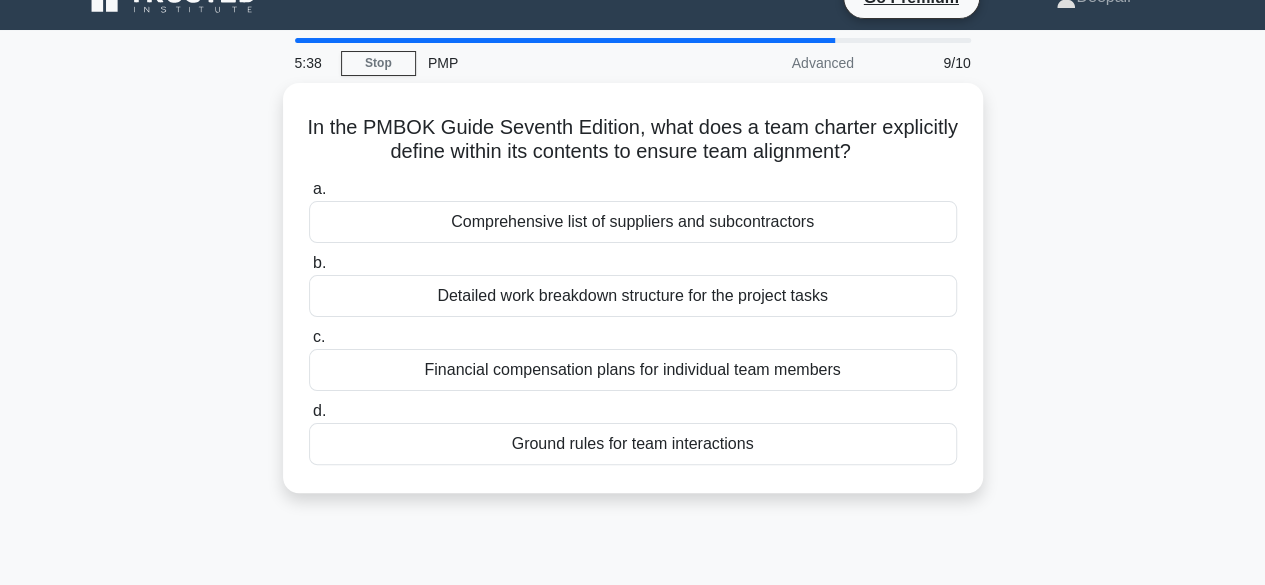 scroll, scrollTop: 0, scrollLeft: 0, axis: both 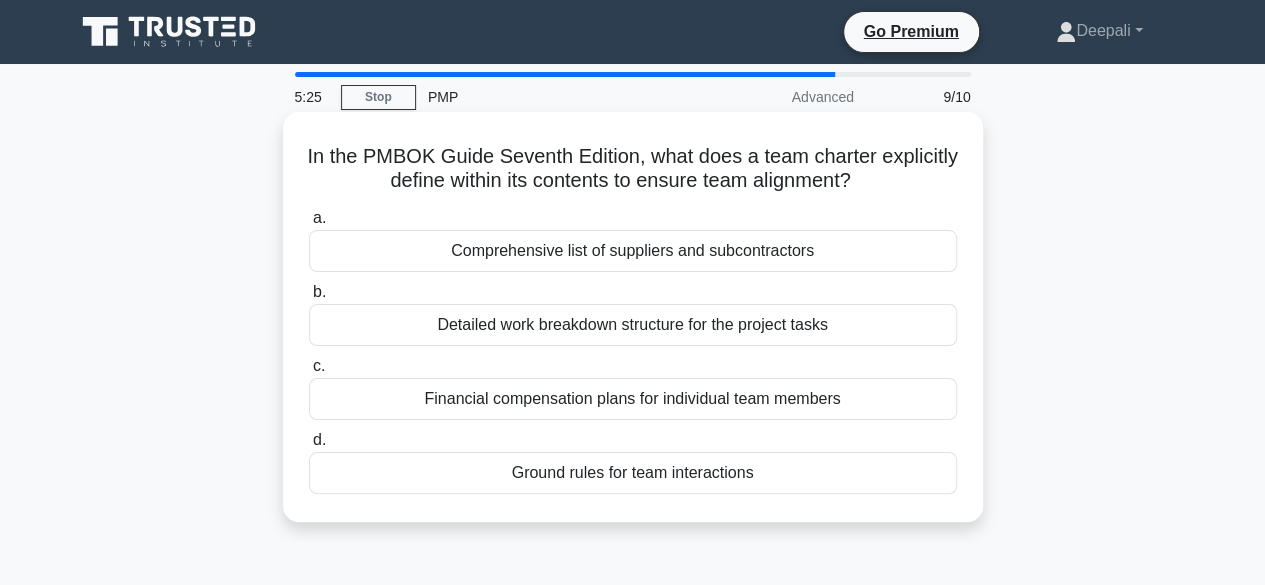 click on "Detailed work breakdown structure for the project tasks" at bounding box center (633, 325) 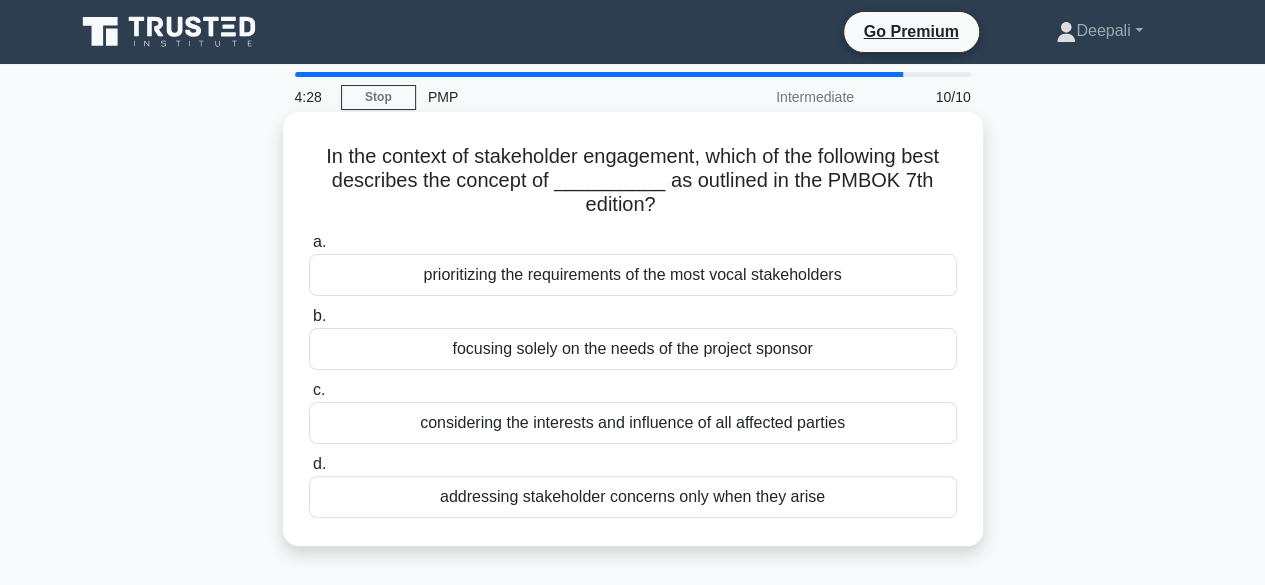 click on "prioritizing the requirements of the most vocal stakeholders" at bounding box center (633, 275) 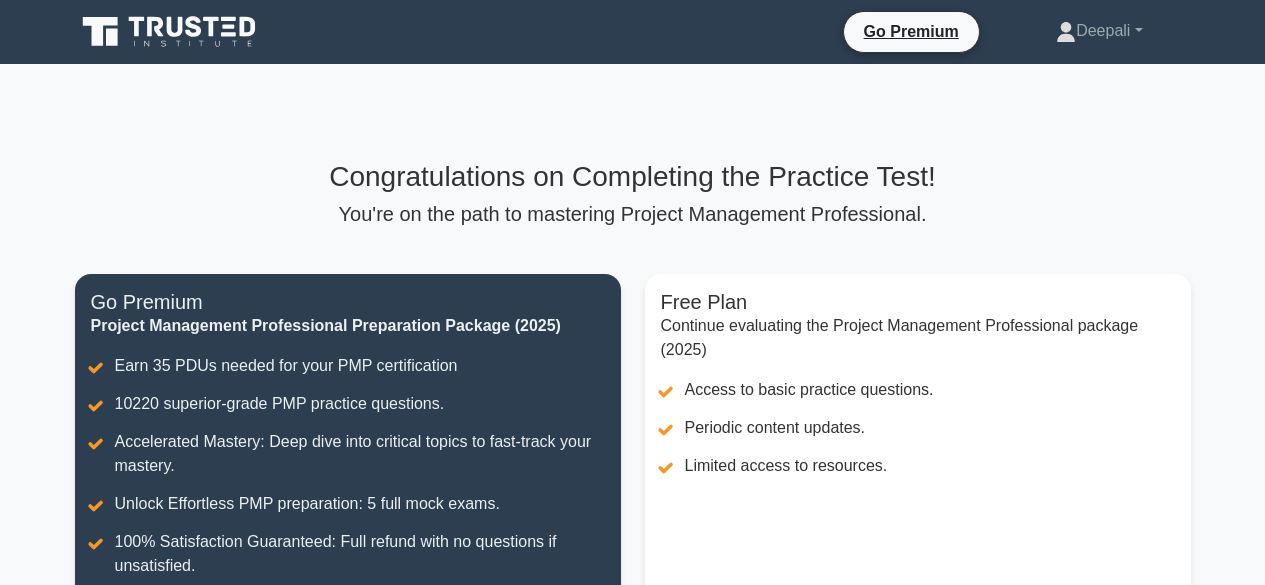 scroll, scrollTop: 0, scrollLeft: 0, axis: both 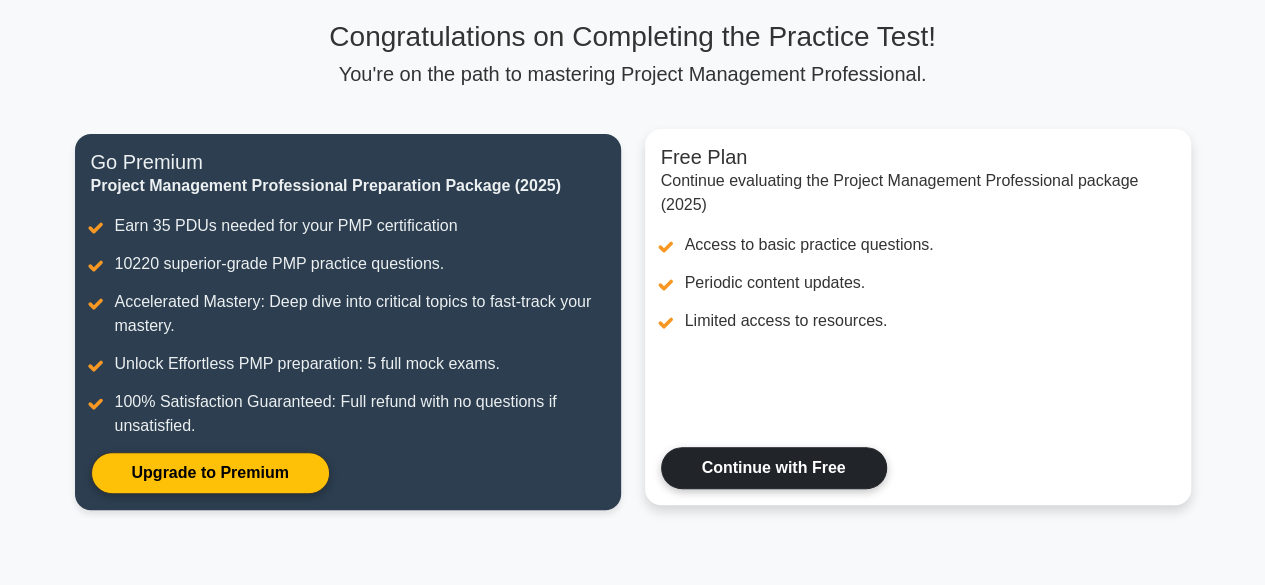 click on "Continue with Free" at bounding box center [774, 468] 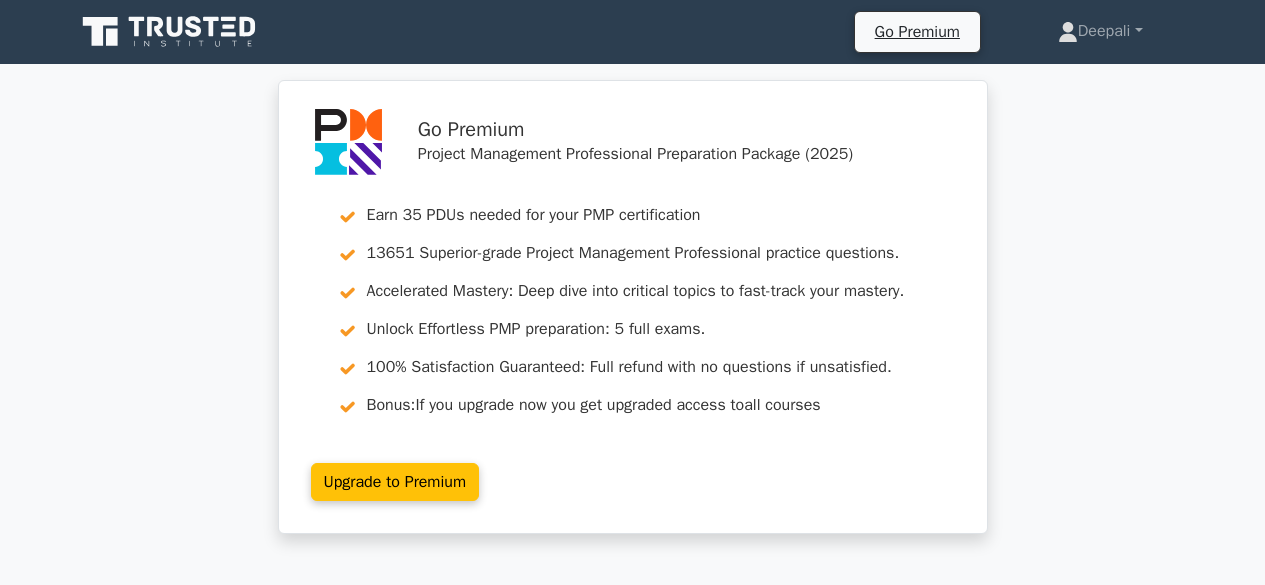 scroll, scrollTop: 0, scrollLeft: 0, axis: both 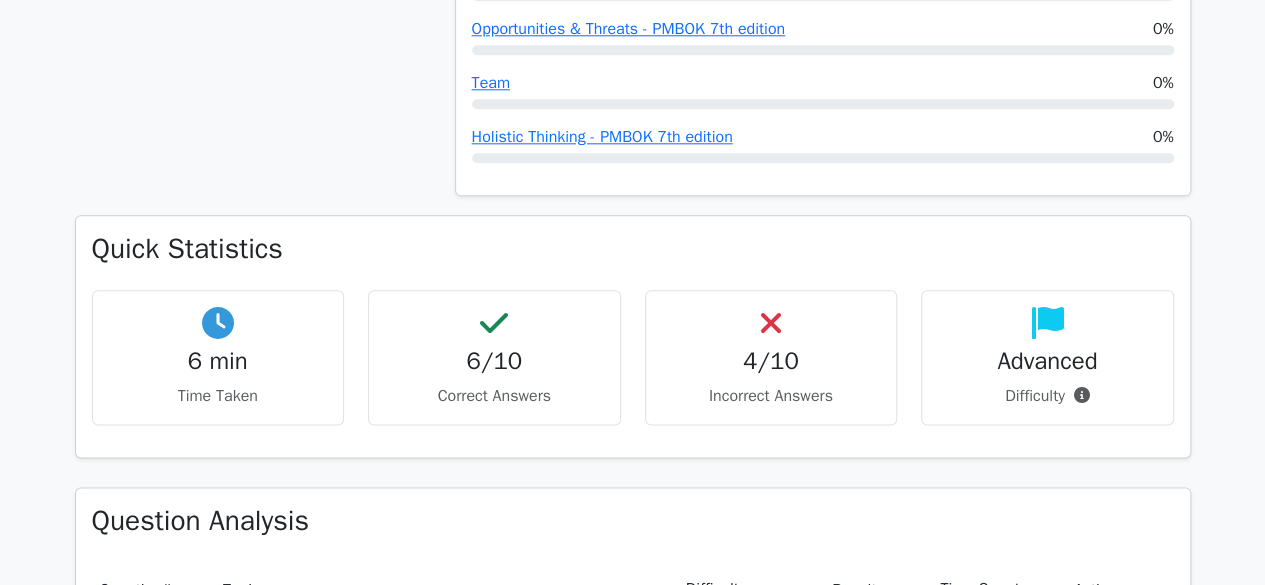 click on "4/10" at bounding box center [771, 361] 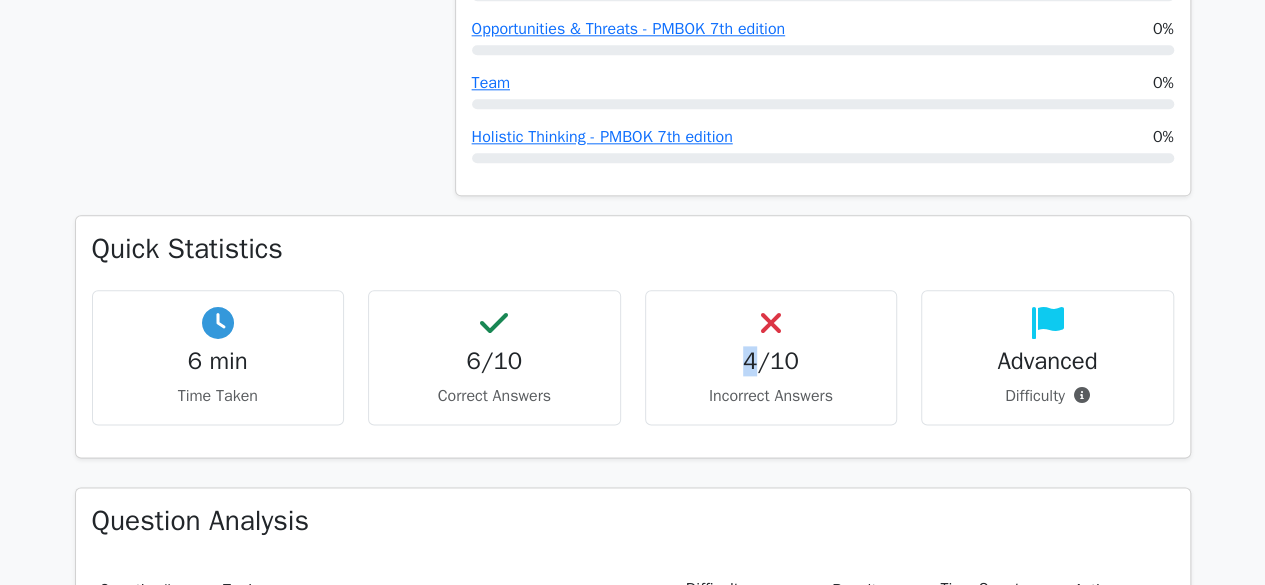 click on "4/10" at bounding box center [771, 361] 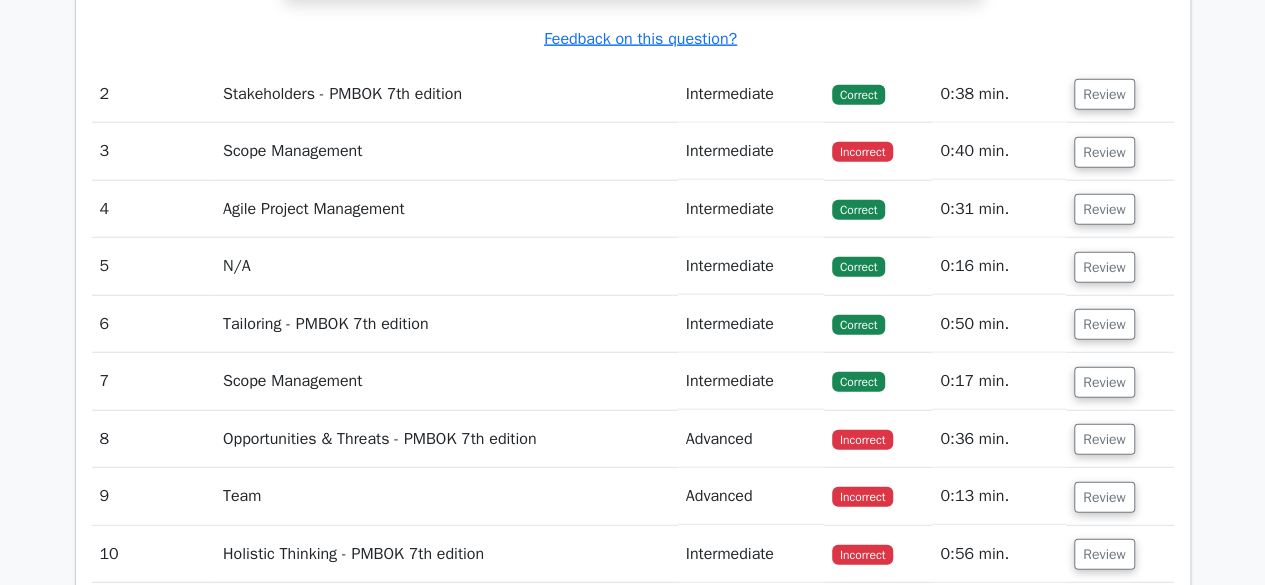 scroll, scrollTop: 2448, scrollLeft: 0, axis: vertical 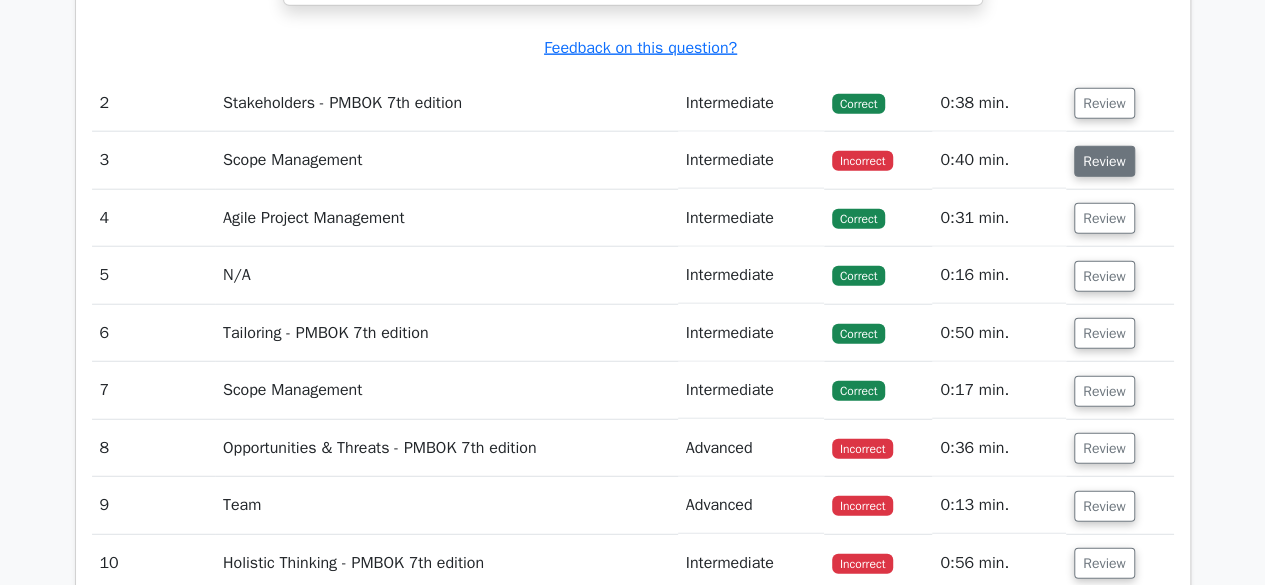 click on "Review" at bounding box center (1104, 161) 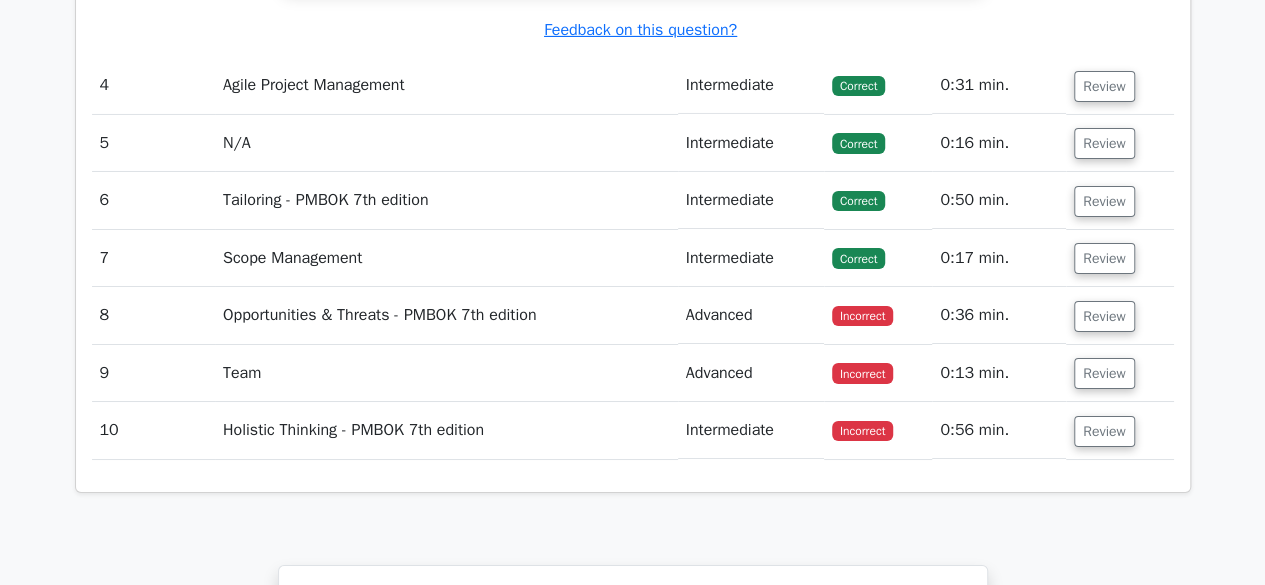 scroll, scrollTop: 3512, scrollLeft: 0, axis: vertical 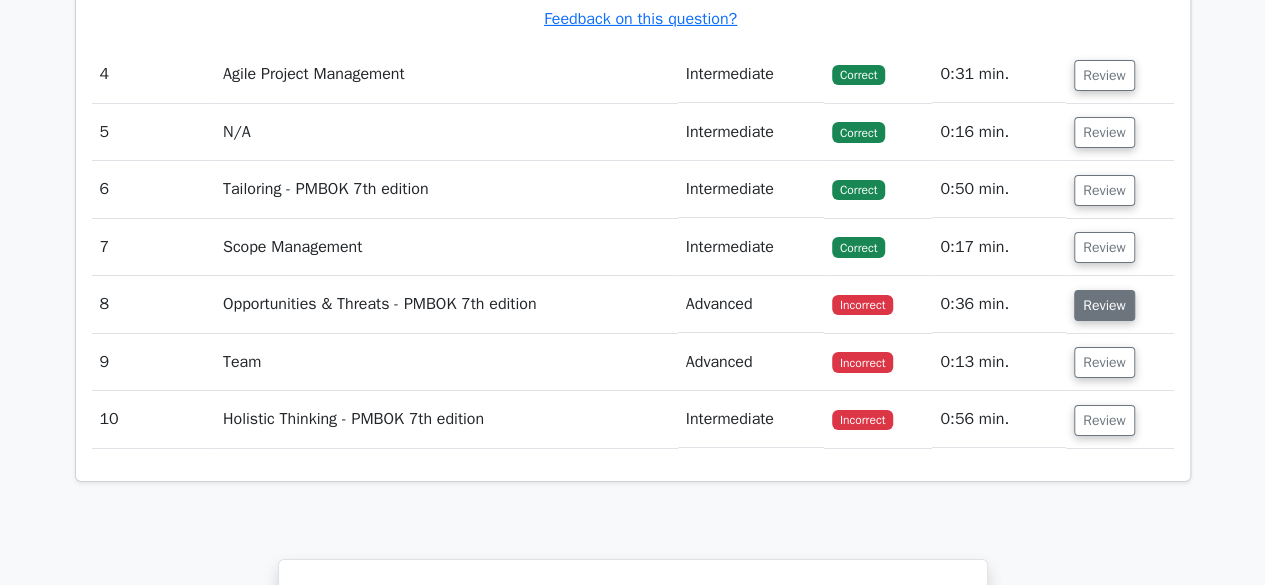 click on "Review" at bounding box center [1104, 305] 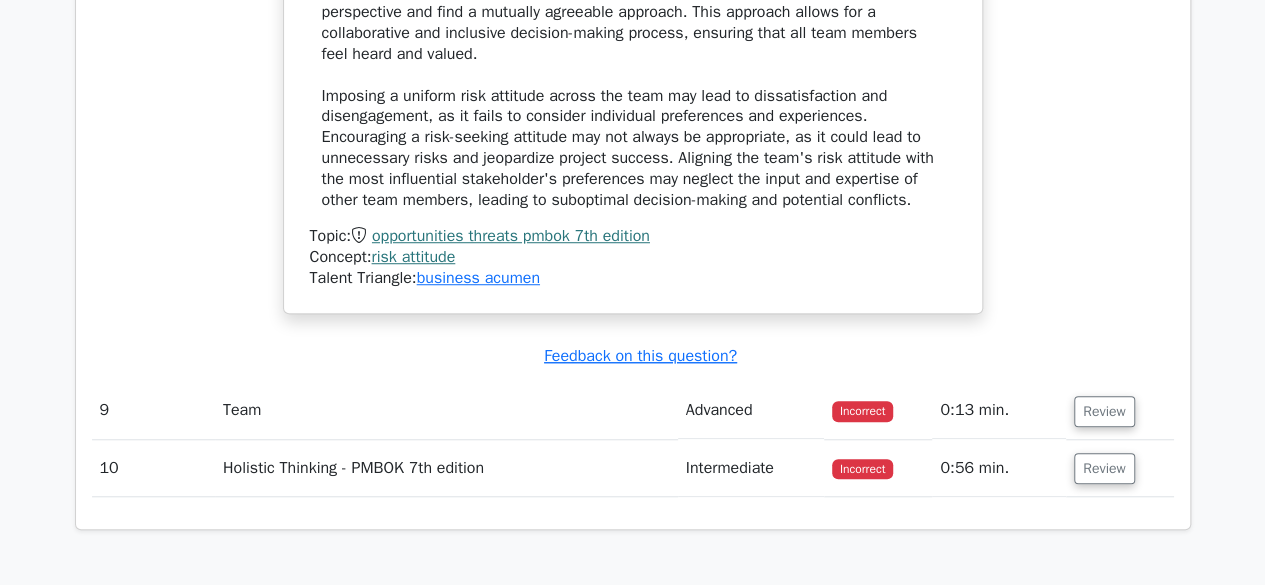 scroll, scrollTop: 4420, scrollLeft: 0, axis: vertical 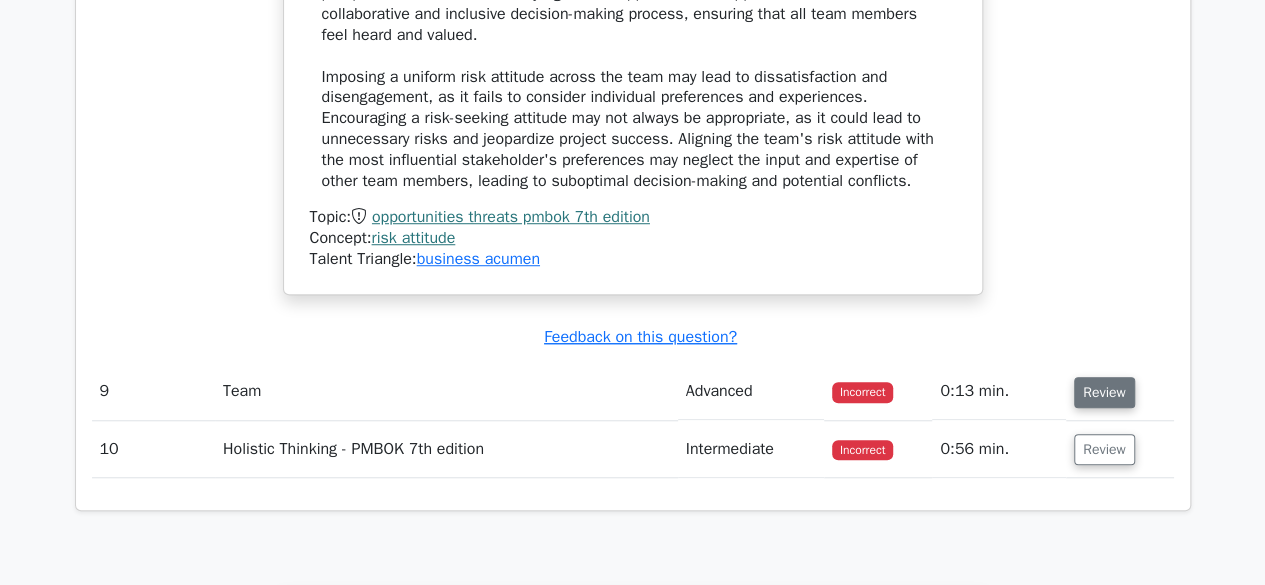click on "Review" at bounding box center (1104, 392) 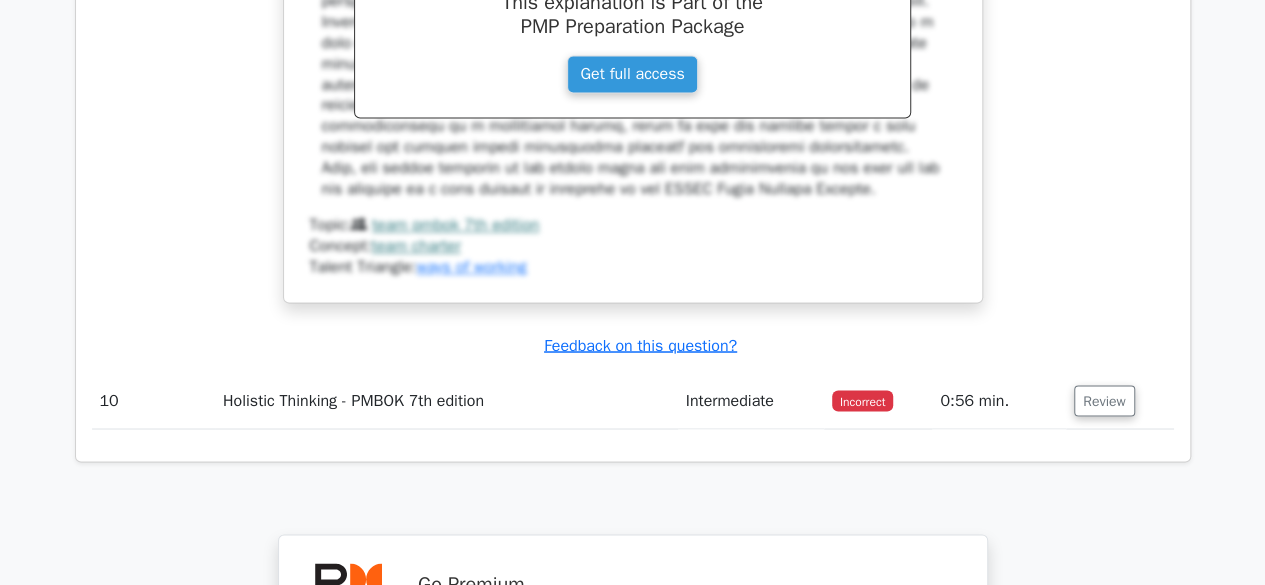 scroll, scrollTop: 5014, scrollLeft: 0, axis: vertical 